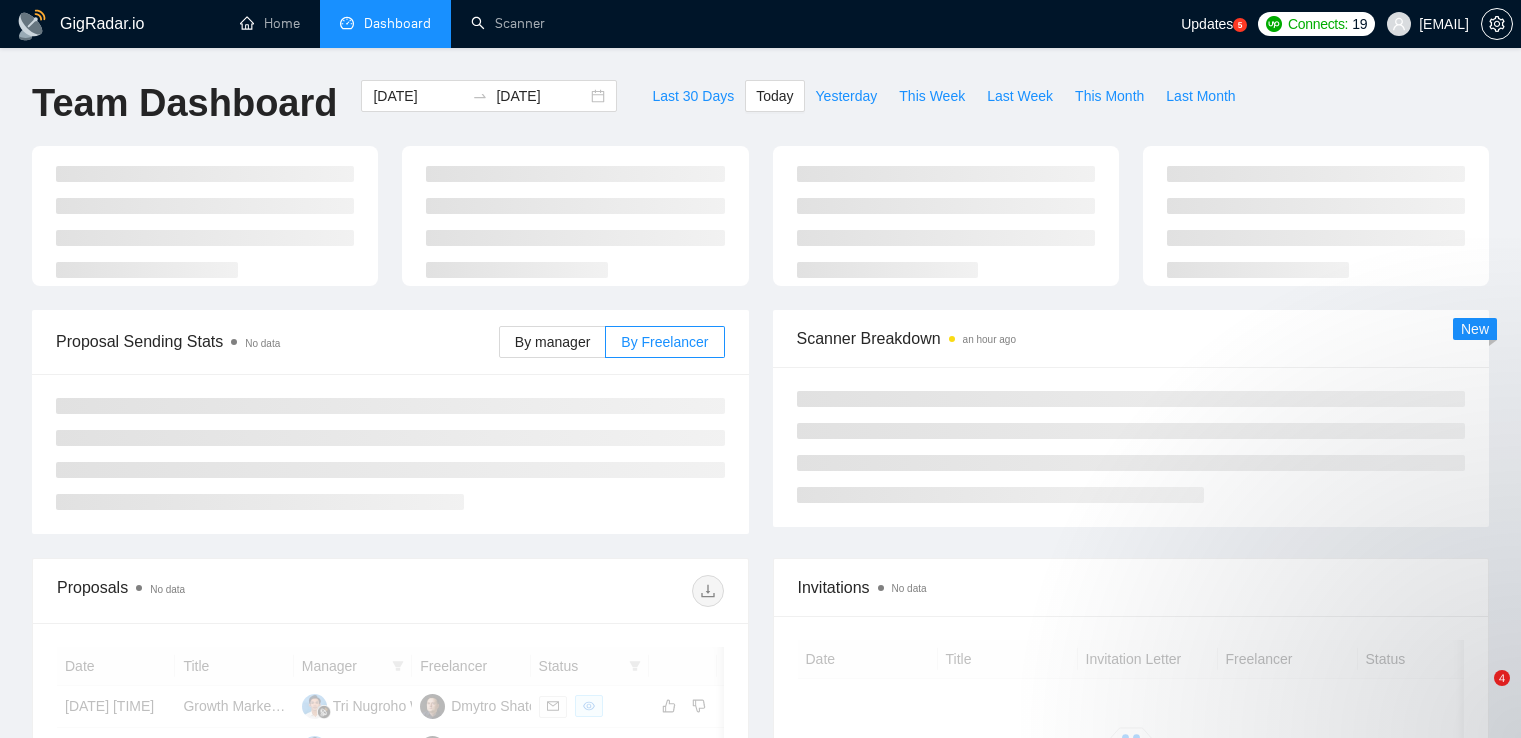 scroll, scrollTop: 0, scrollLeft: 0, axis: both 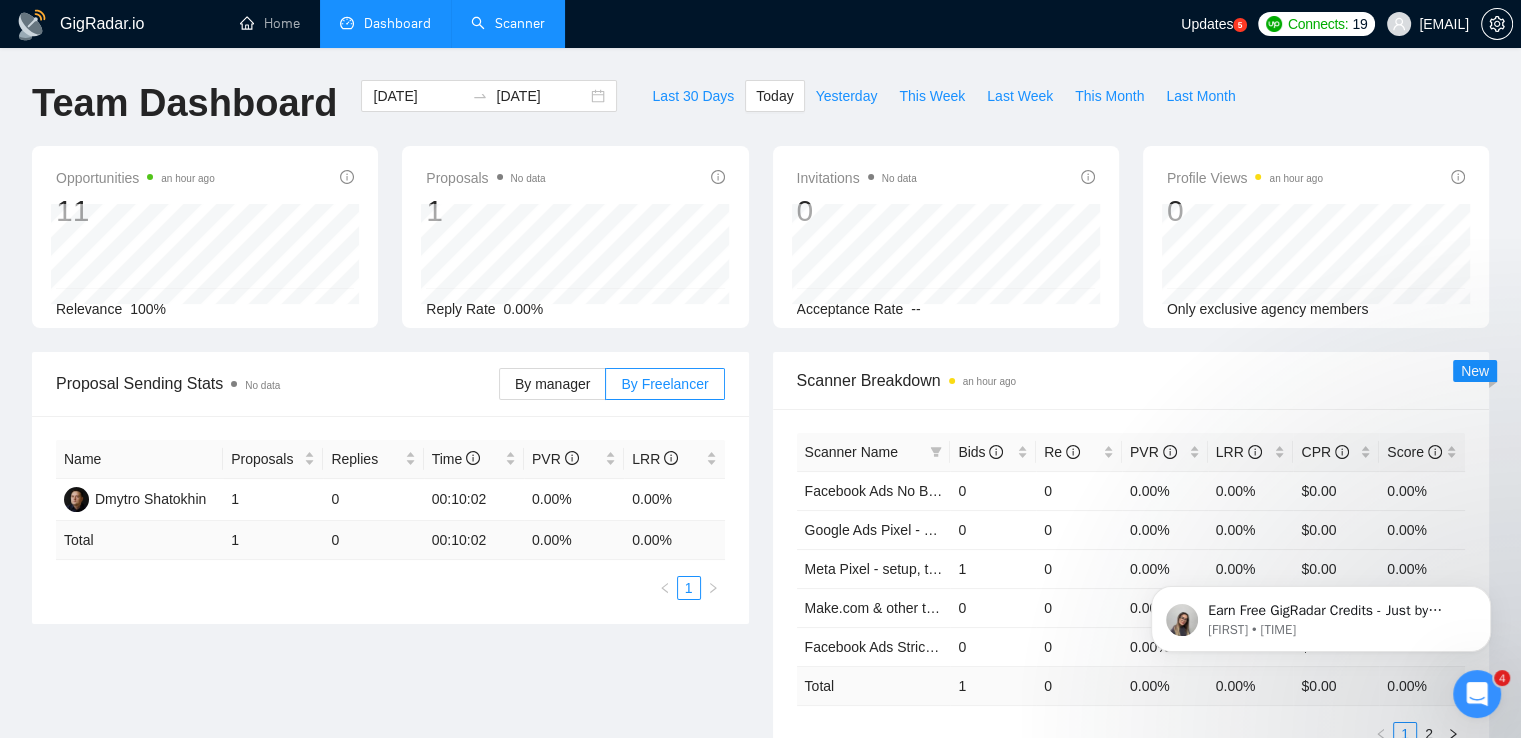 click on "Scanner" at bounding box center [508, 23] 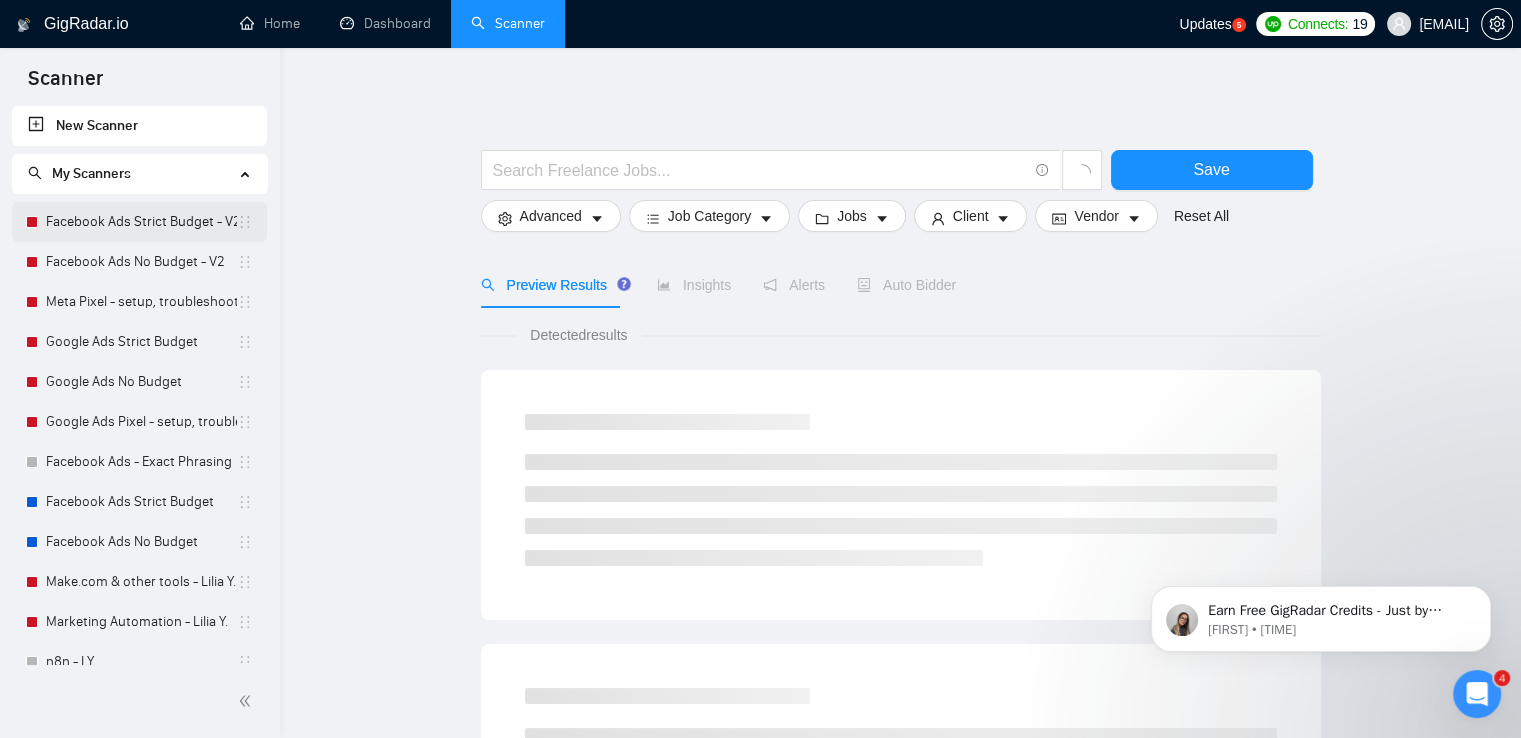 click on "Facebook Ads Strict Budget - V2" at bounding box center [141, 222] 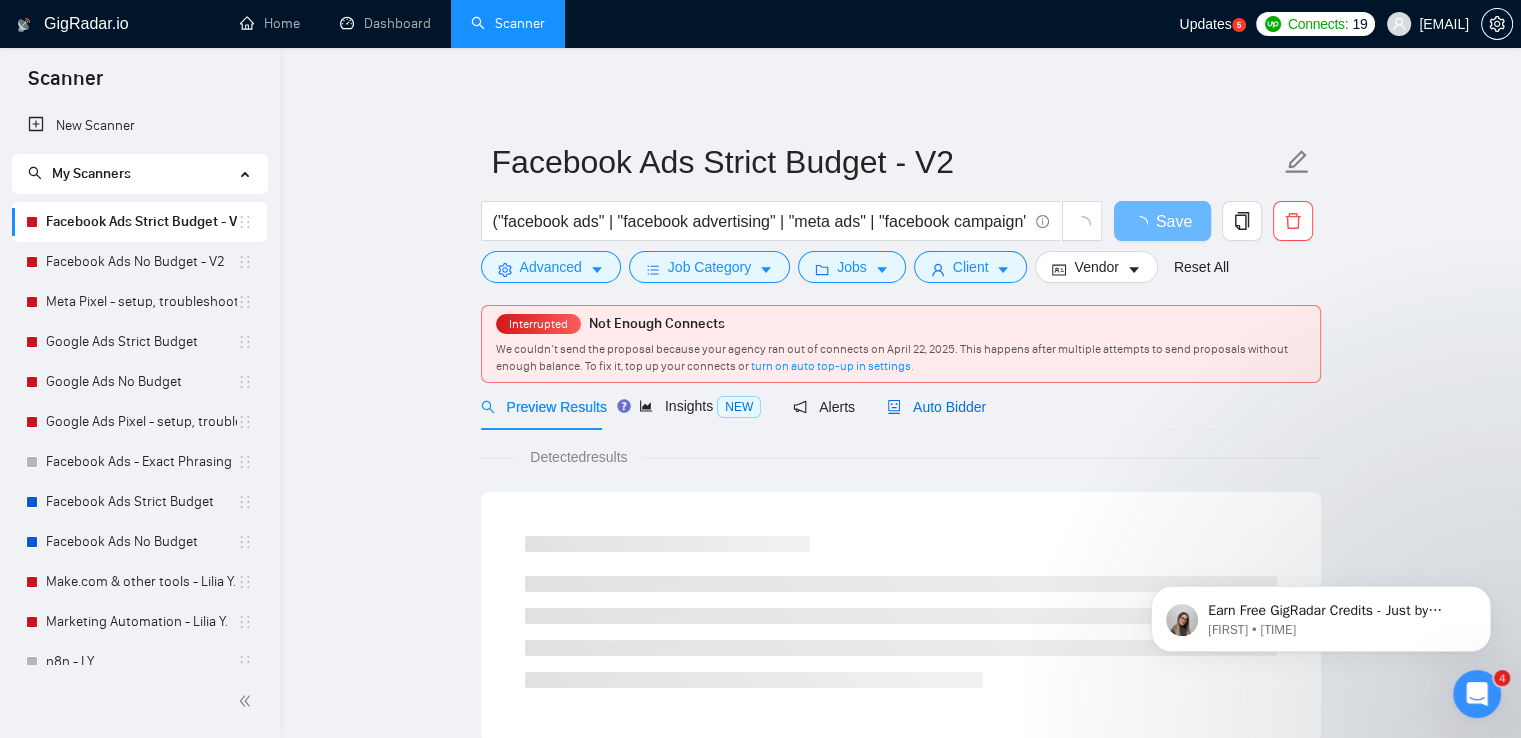 click on "Auto Bidder" at bounding box center (936, 407) 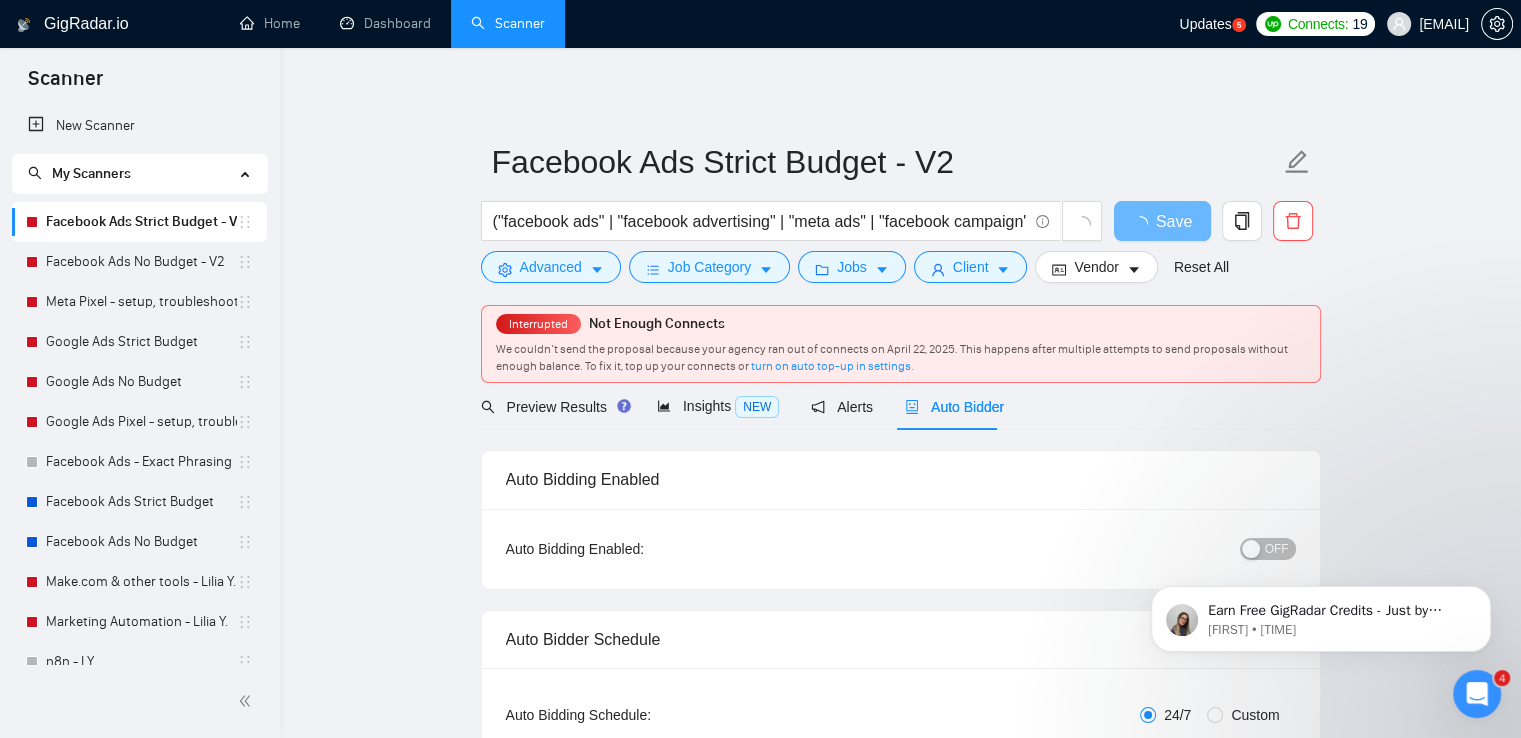 click on "Claiming your credits is easy: Reply to this message with a screenshot of your post, and our Tech Support Team will instantly top up your credits! 💸 [LAST_NAME] • 22 ч назад" 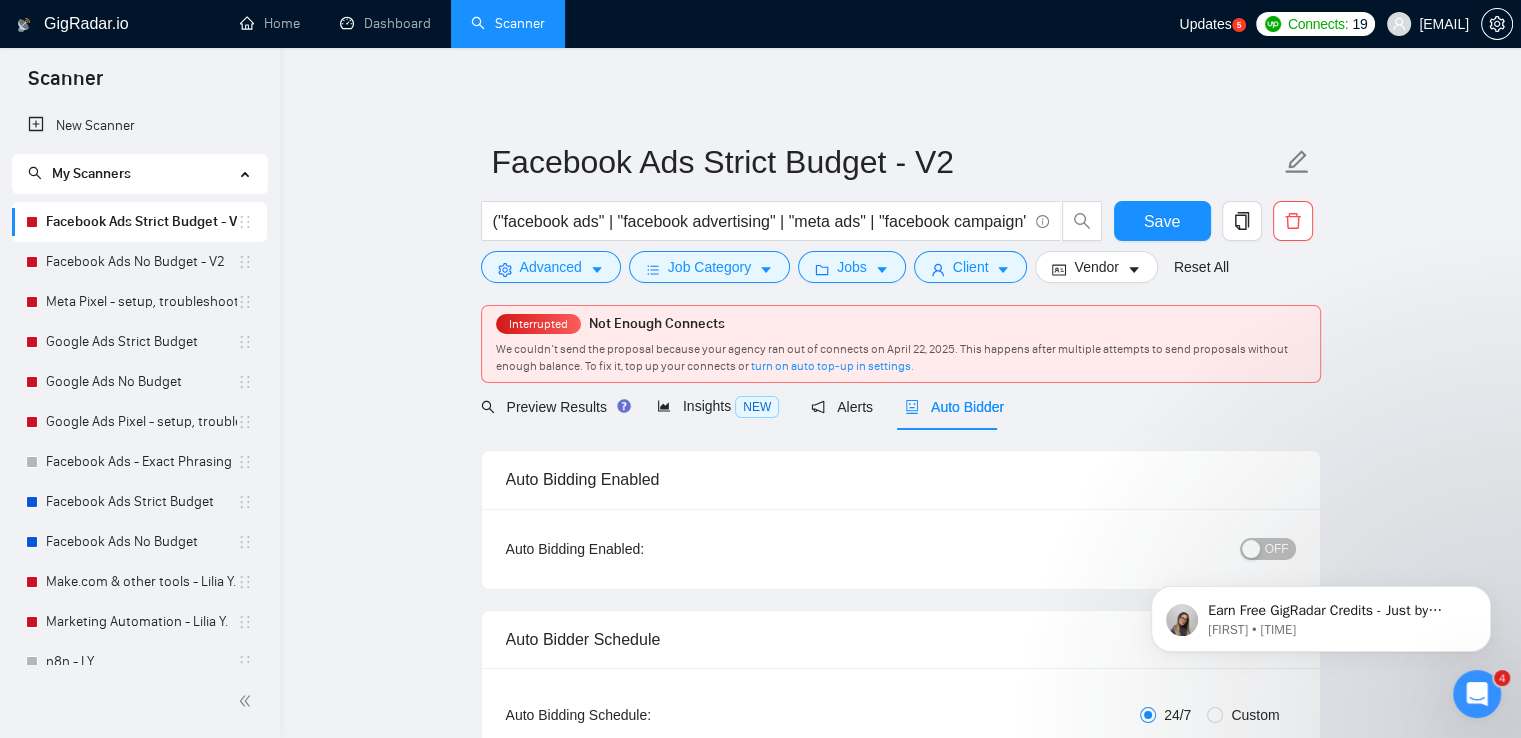 click on "Claiming your credits is easy: Reply to this message with a screenshot of your post, and our Tech Support Team will instantly top up your credits! 💸 [LAST_NAME] • 22 ч назад" 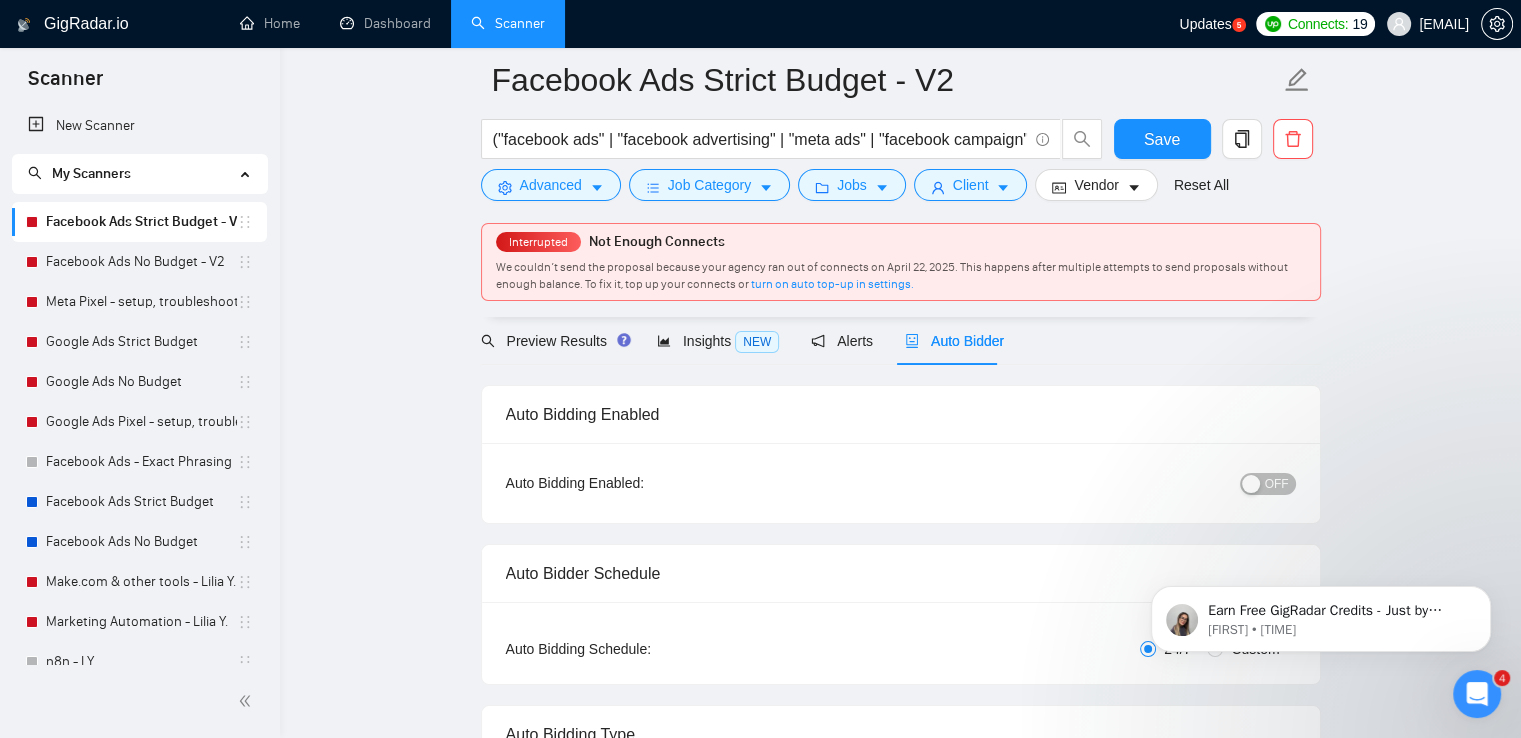 scroll, scrollTop: 100, scrollLeft: 0, axis: vertical 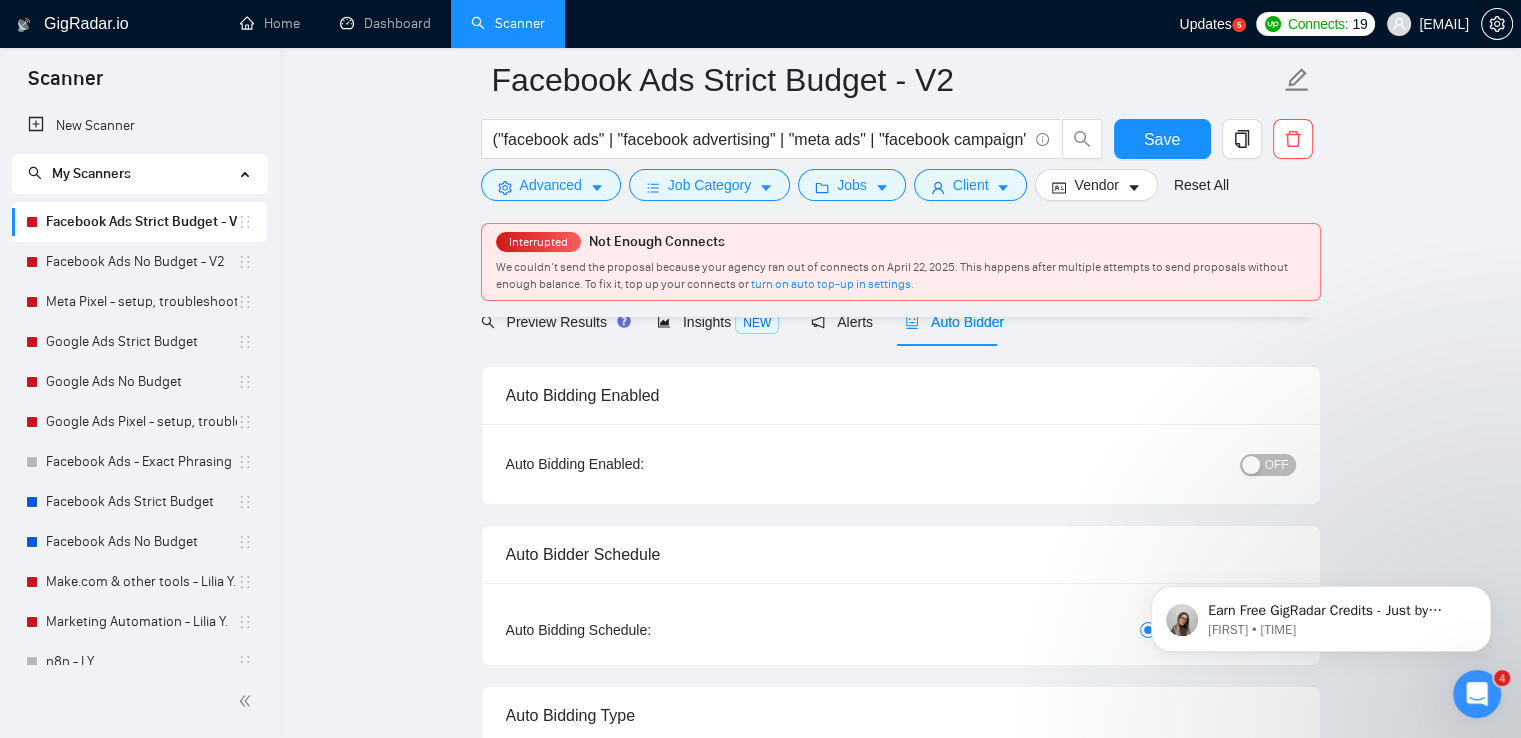 click on "OFF" at bounding box center (1277, 465) 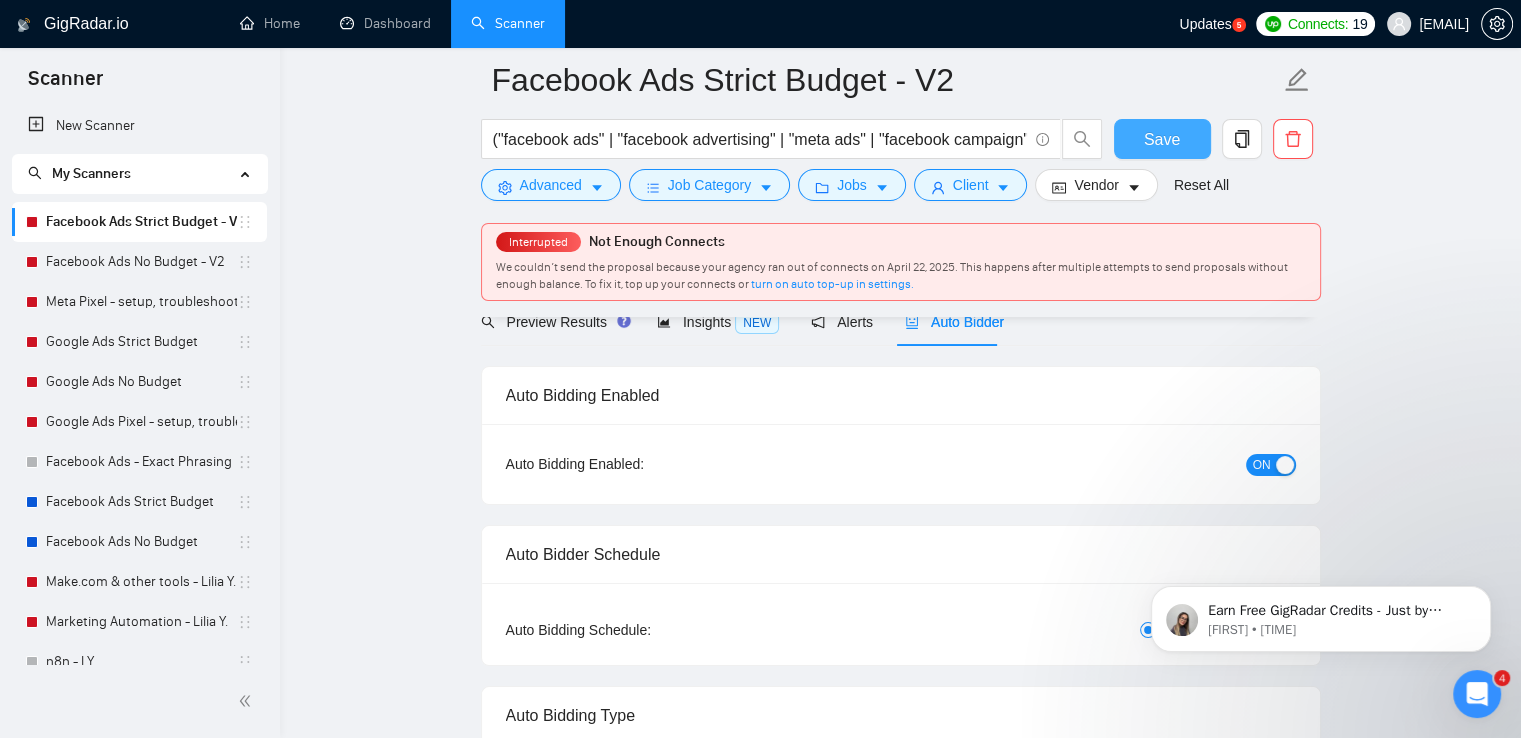 click on "Save" at bounding box center [1162, 139] 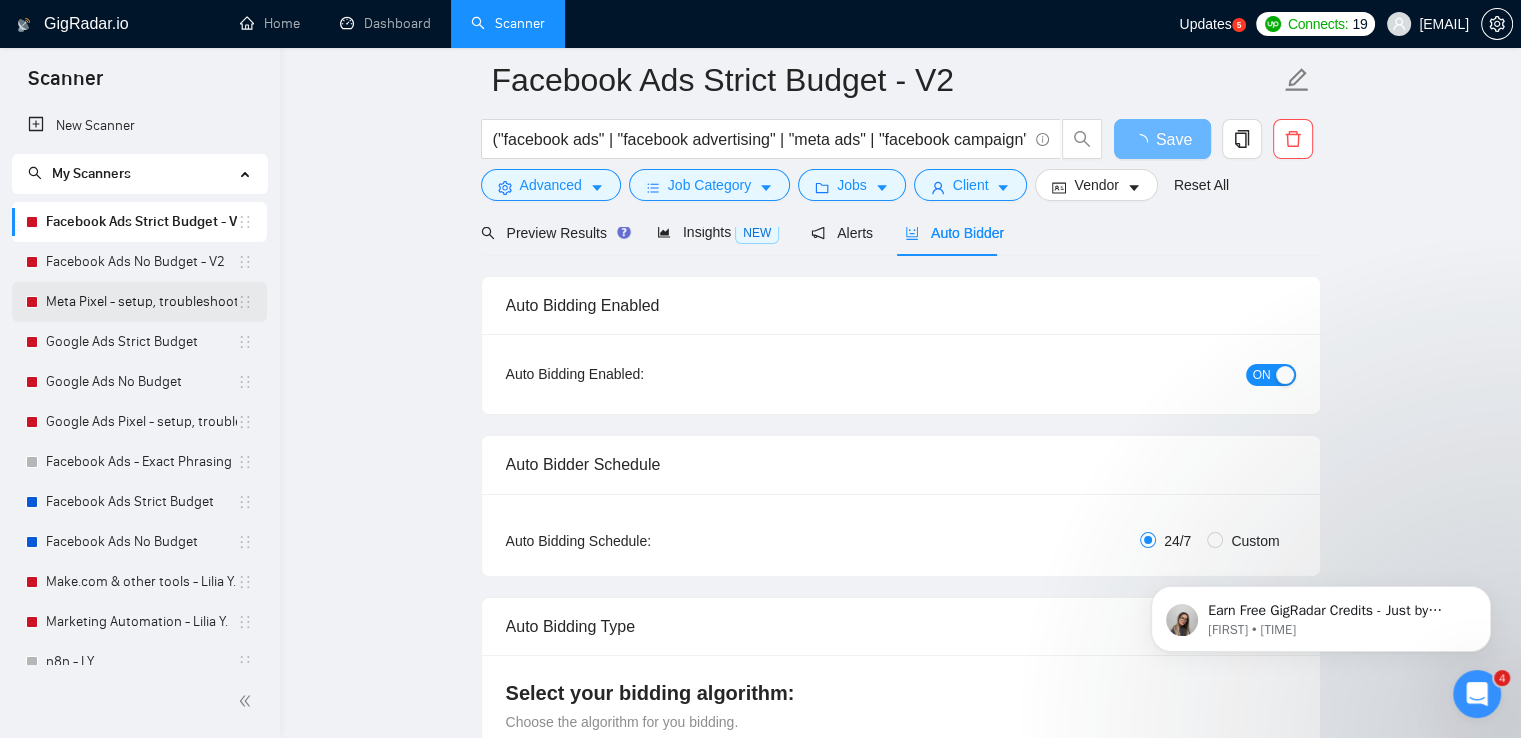 click on "Meta Pixel - setup, troubleshooting, tracking" at bounding box center [141, 302] 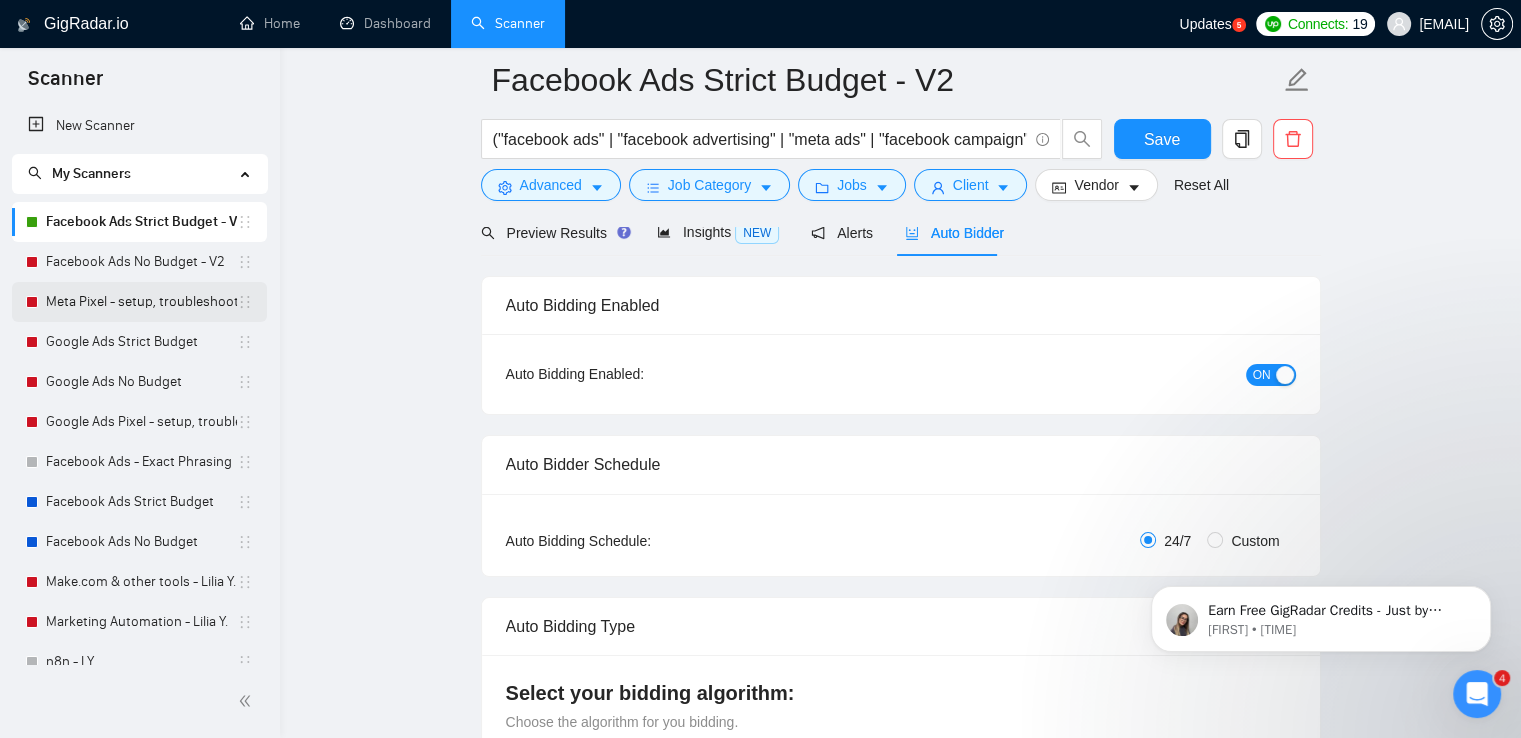 click on "Meta Pixel - setup, troubleshooting, tracking" at bounding box center (141, 302) 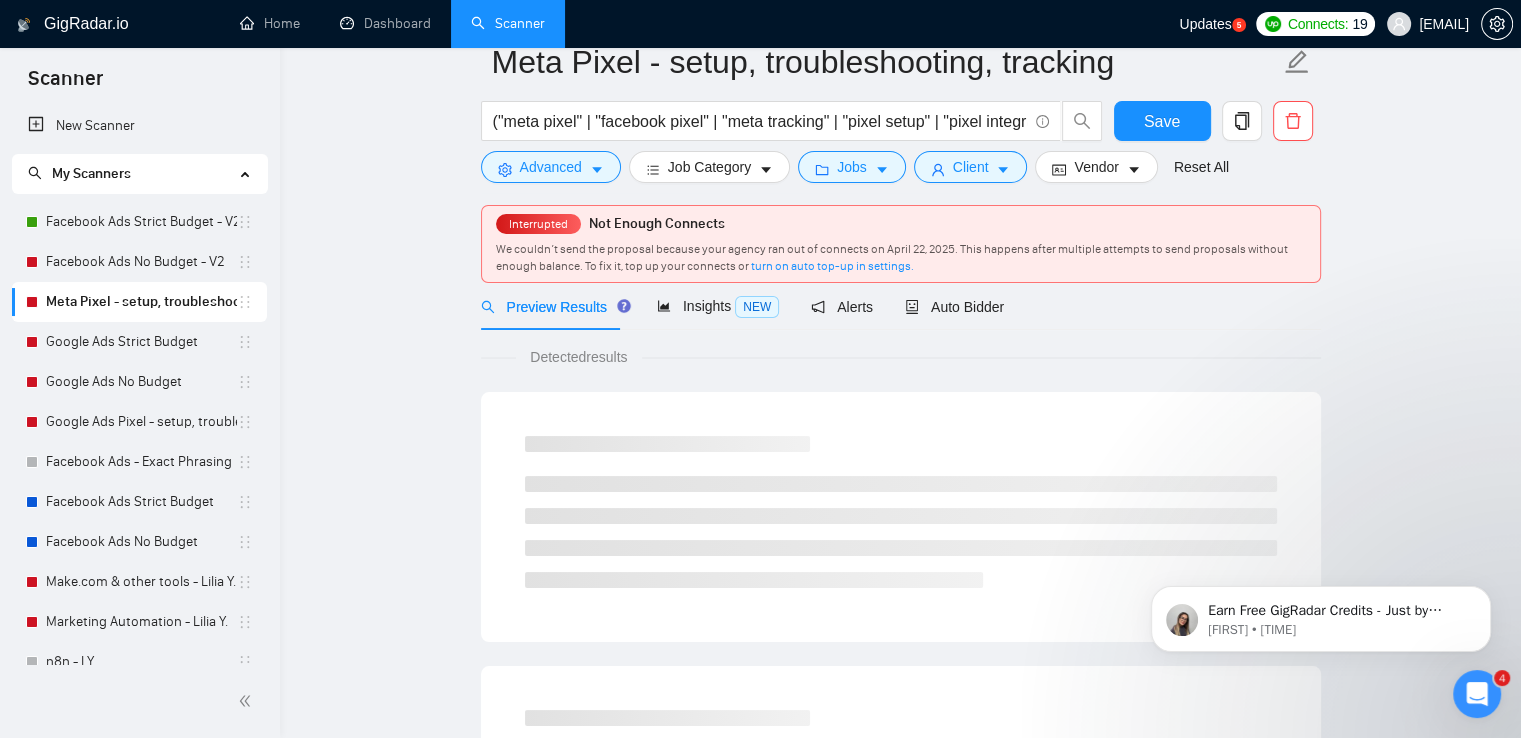 scroll, scrollTop: 0, scrollLeft: 0, axis: both 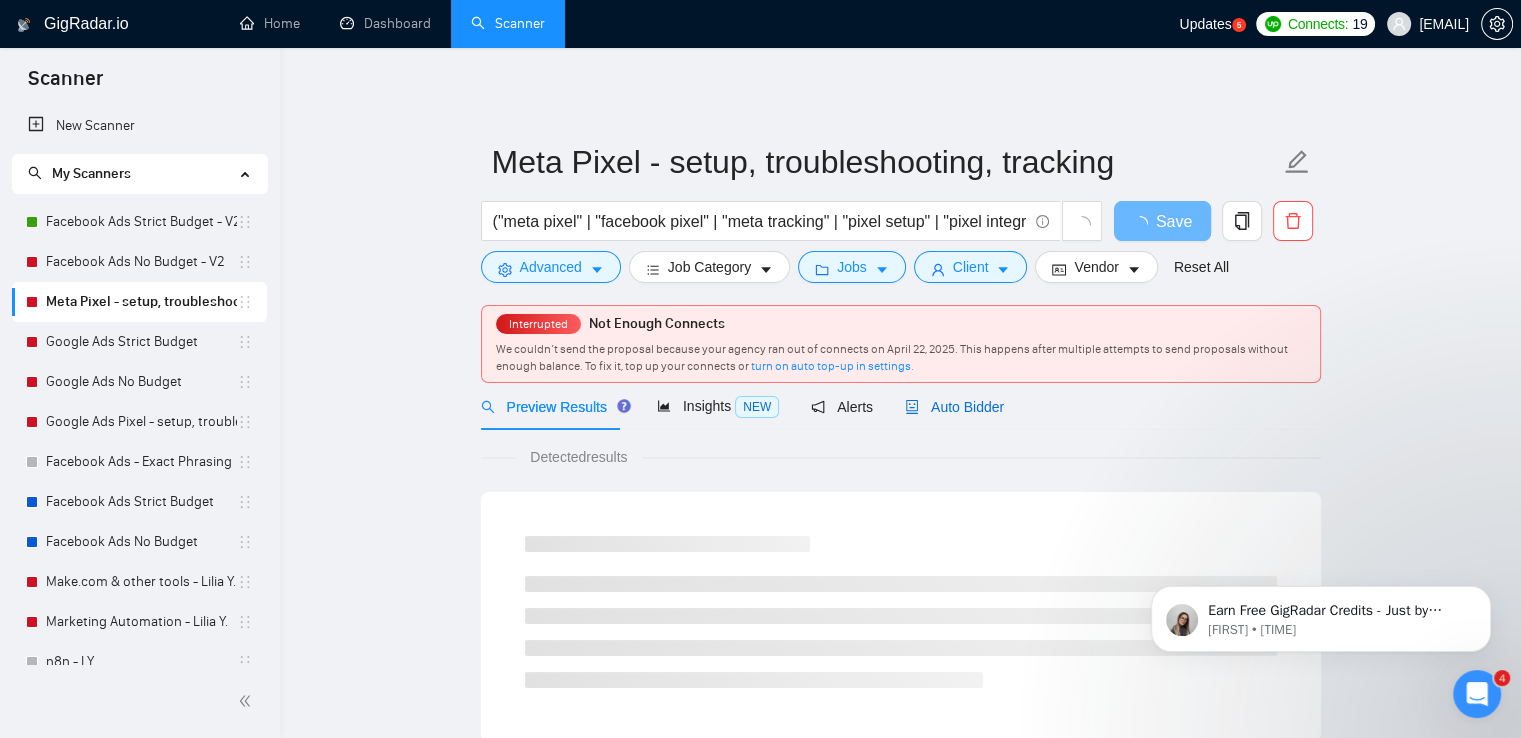 click on "Auto Bidder" at bounding box center [954, 407] 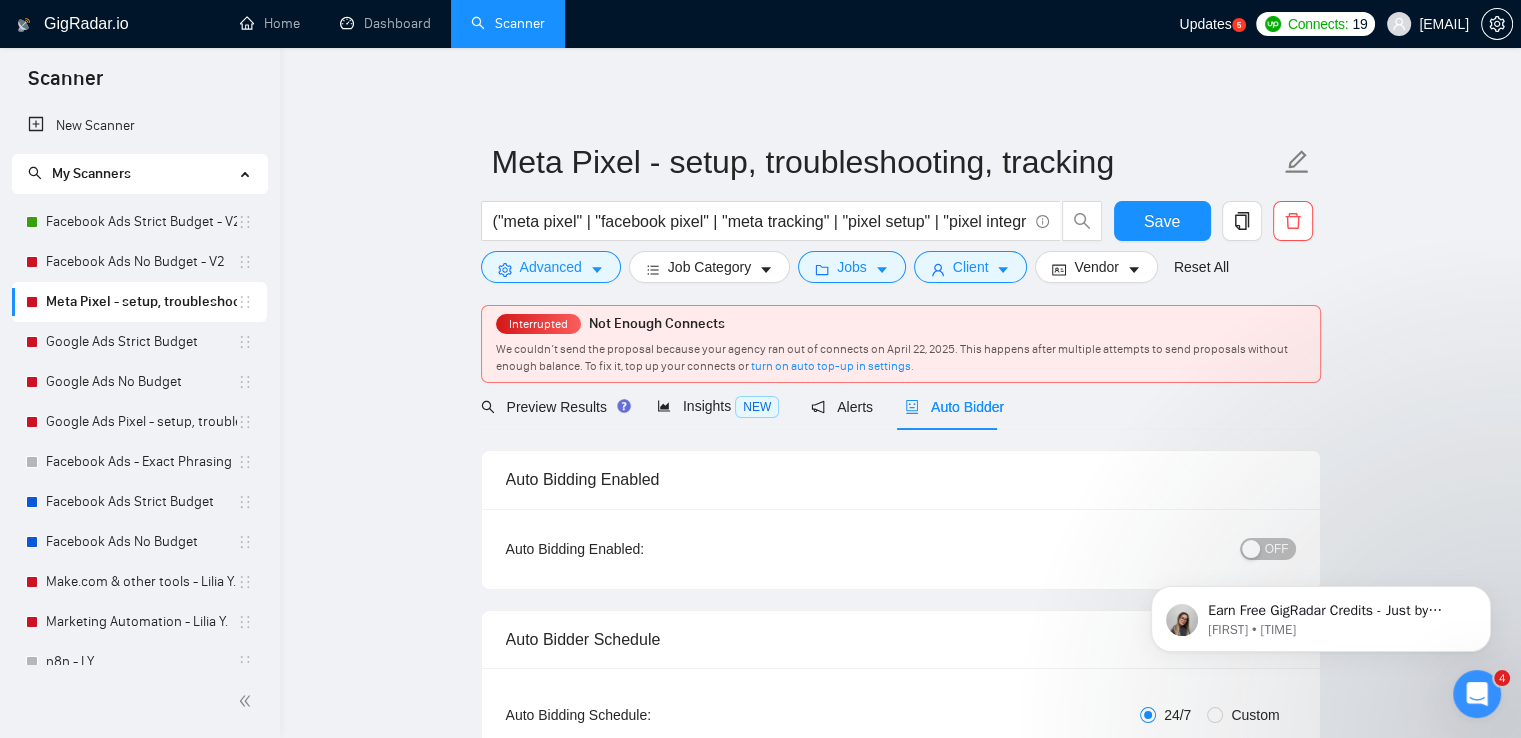 click on "Meta Pixel - setup, troubleshooting, tracking ("meta pixel" | "facebook pixel" | "meta tracking" | "pixel setup" | "pixel integration" | "meta events" | "facebook events" | "meta conversion api" | "facebook capi") (setup | troubleshoot* | install* | integrat* | configur* | expert | consultant) Save Advanced   Job Category   Jobs   Client   Vendor   Reset All Interrupted Not Enough Connects We couldn’t send the proposal because your agency ran out of connects on [DATE]. This happens after multiple attempts to send proposals without enough balance. To fix it, top up your connects or   turn on auto top-up in settings. Preview Results Insights NEW Alerts Auto Bidder Auto Bidding Enabled Auto Bidding Enabled: OFF Auto Bidder Schedule Auto Bidding Type: Automated (recommended) Semi-automated Auto Bidding Schedule: 24/7 Custom Custom Auto Bidder Schedule Repeat every week on Monday Tuesday Wednesday Thursday Friday Saturday Sunday Active Hours ( Europe/Kiev ): From: To: ( 24  hours) Europe/Kiev 0.50 1.00" at bounding box center (900, 3031) 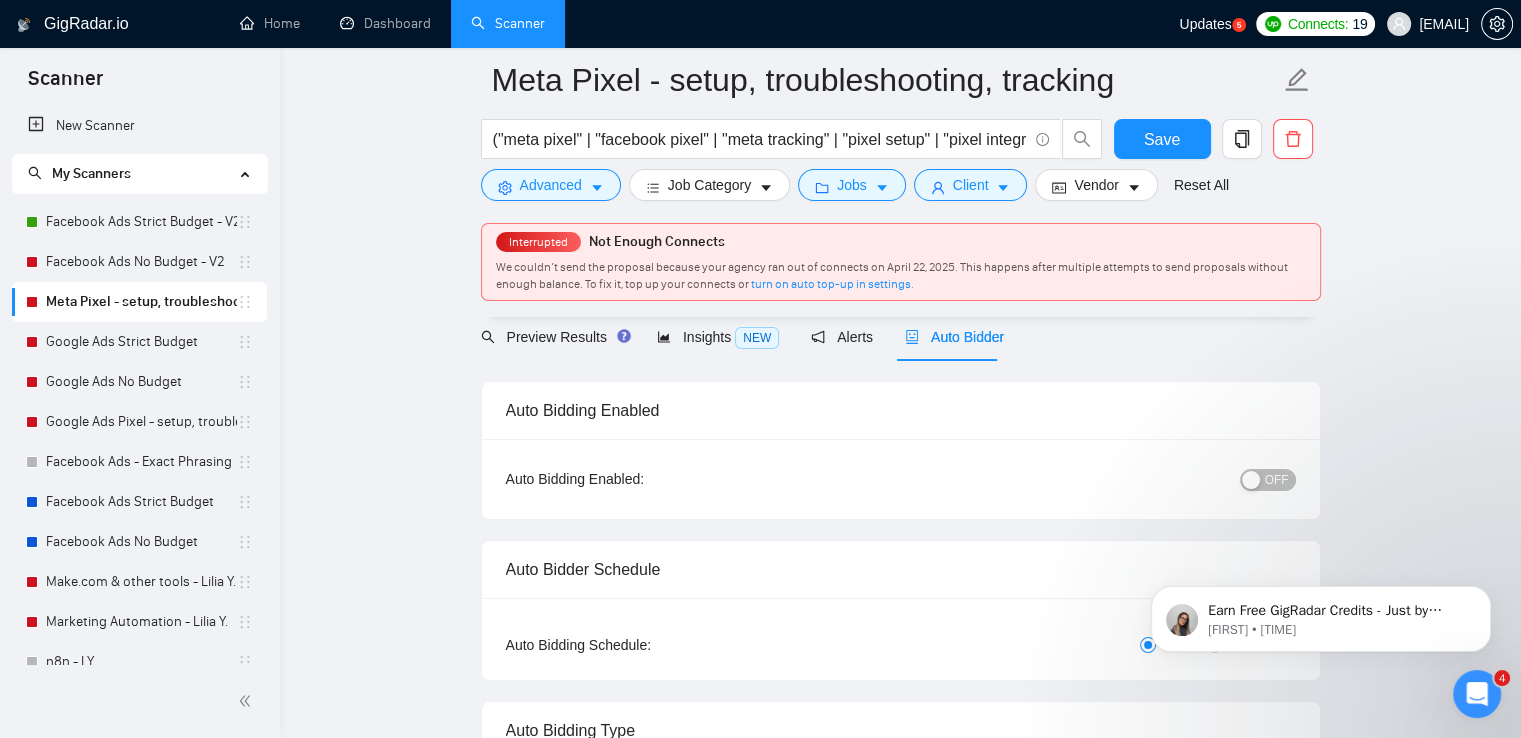 scroll, scrollTop: 200, scrollLeft: 0, axis: vertical 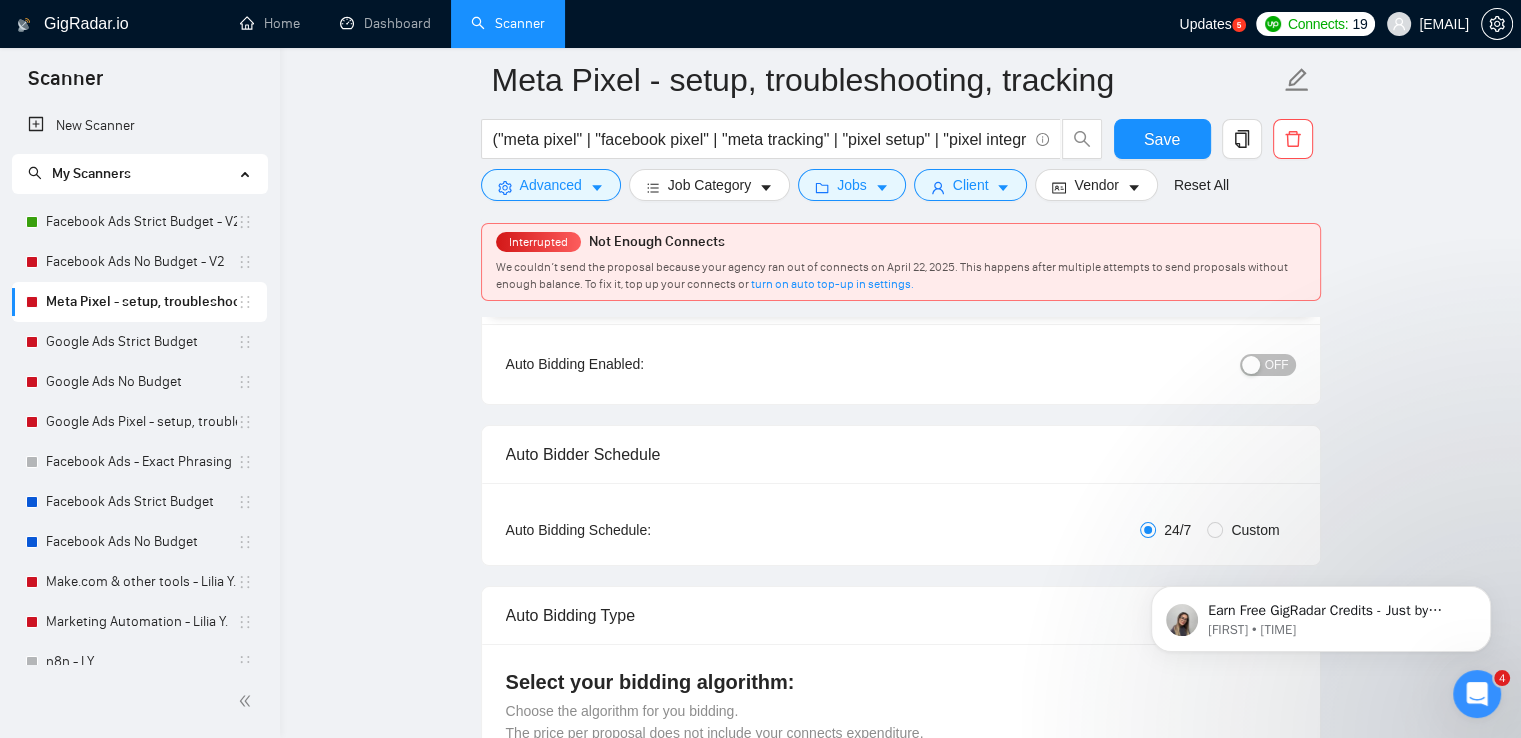 click on "OFF" at bounding box center [1277, 365] 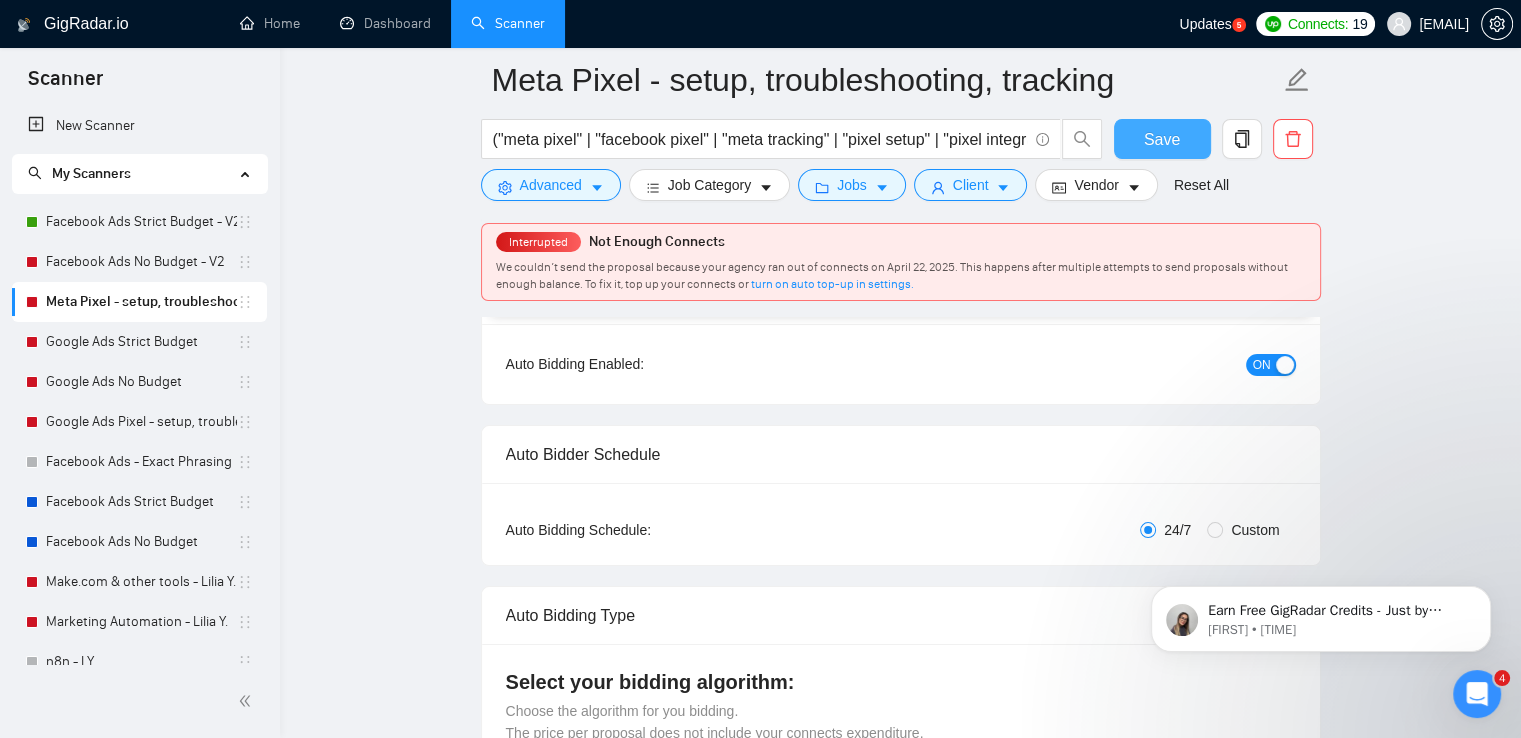 click on "Save" at bounding box center (1162, 139) 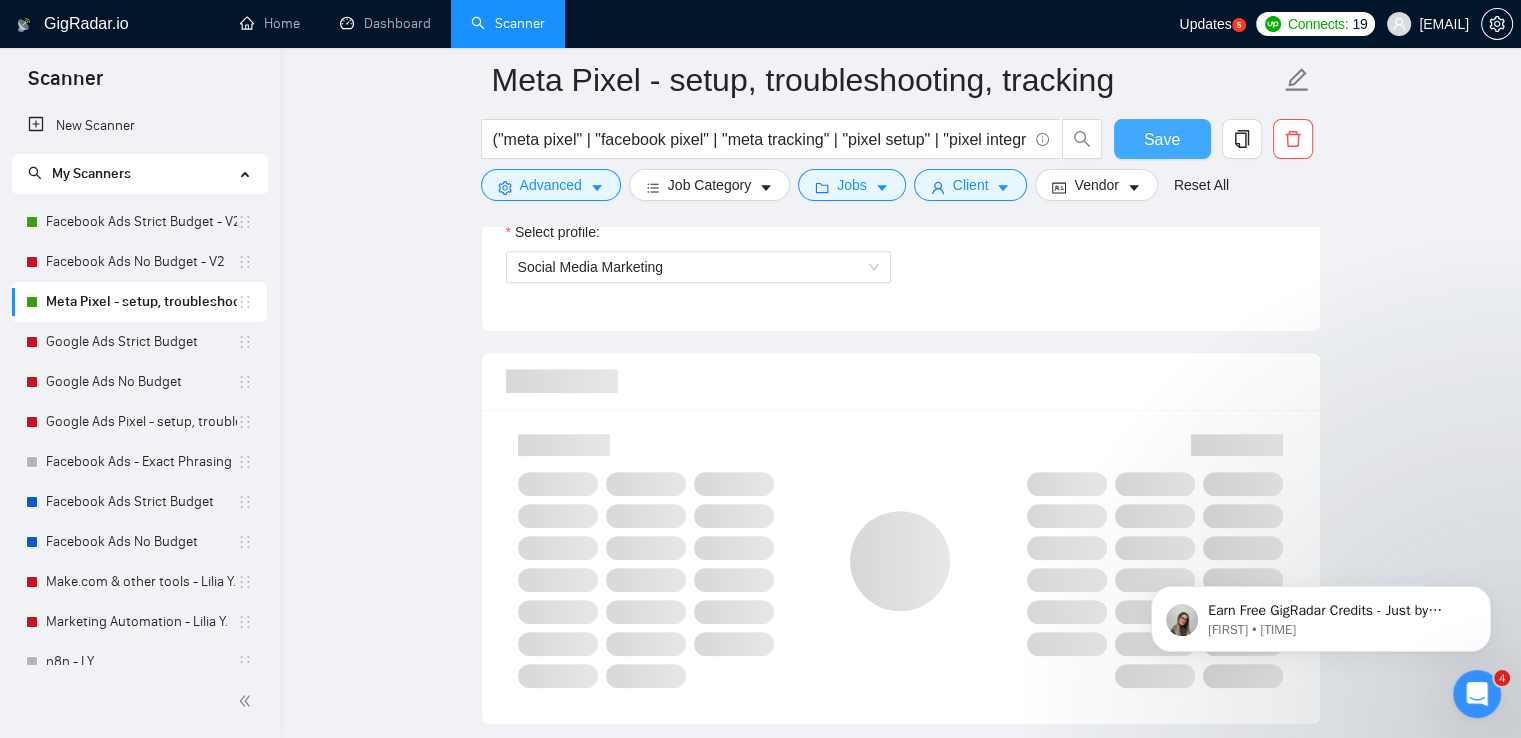 scroll, scrollTop: 1300, scrollLeft: 0, axis: vertical 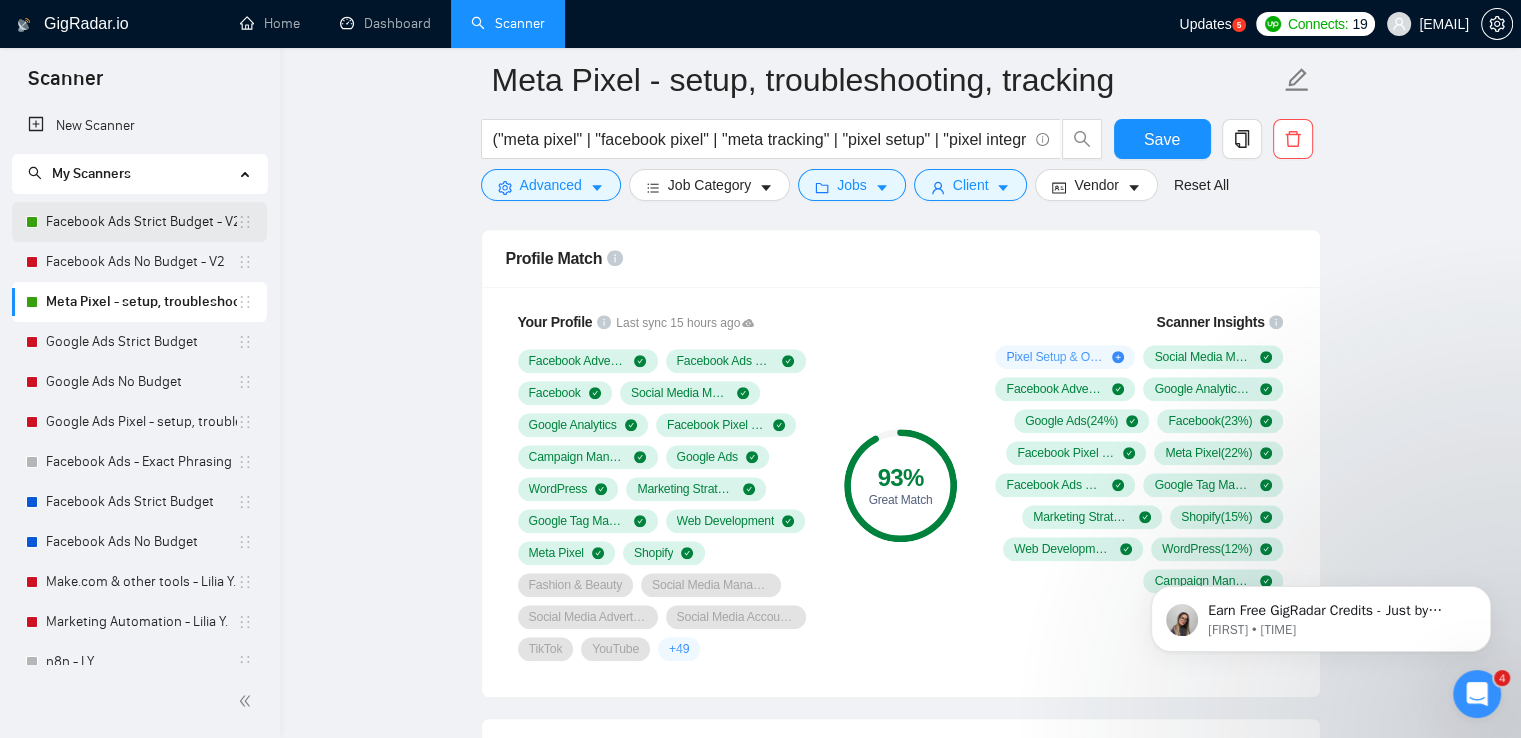 click on "Facebook Ads Strict Budget - V2" at bounding box center (141, 222) 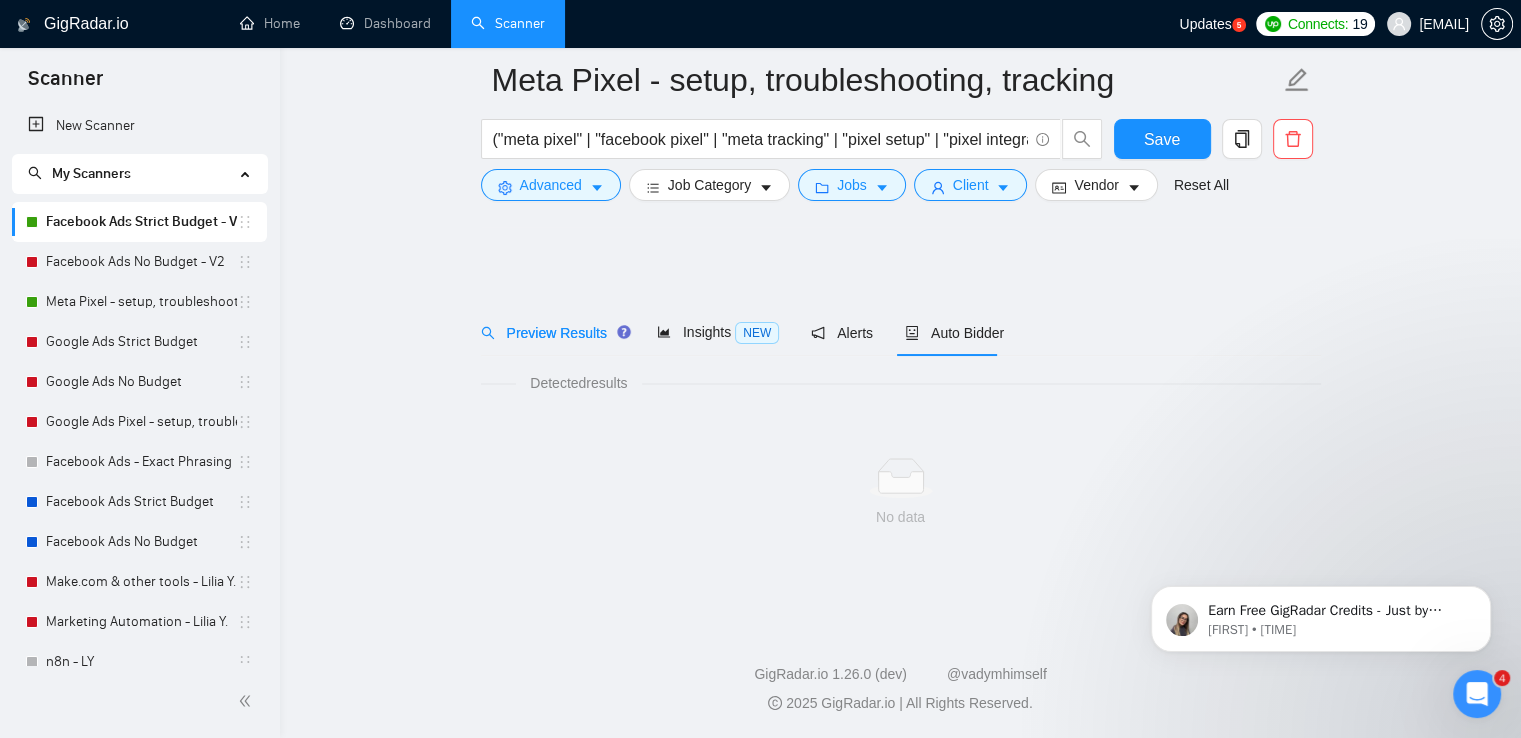 scroll, scrollTop: 0, scrollLeft: 0, axis: both 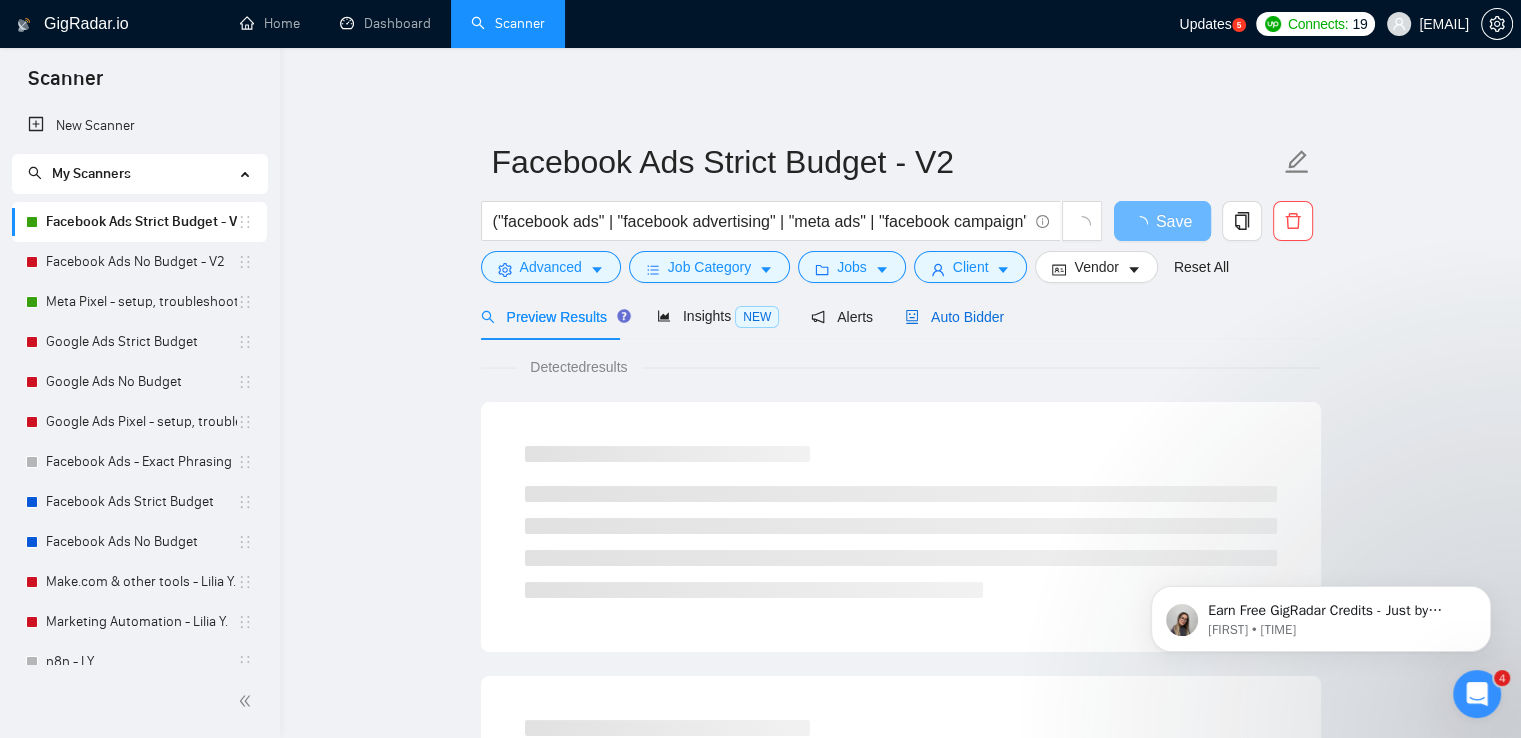 click on "Auto Bidder" at bounding box center (954, 317) 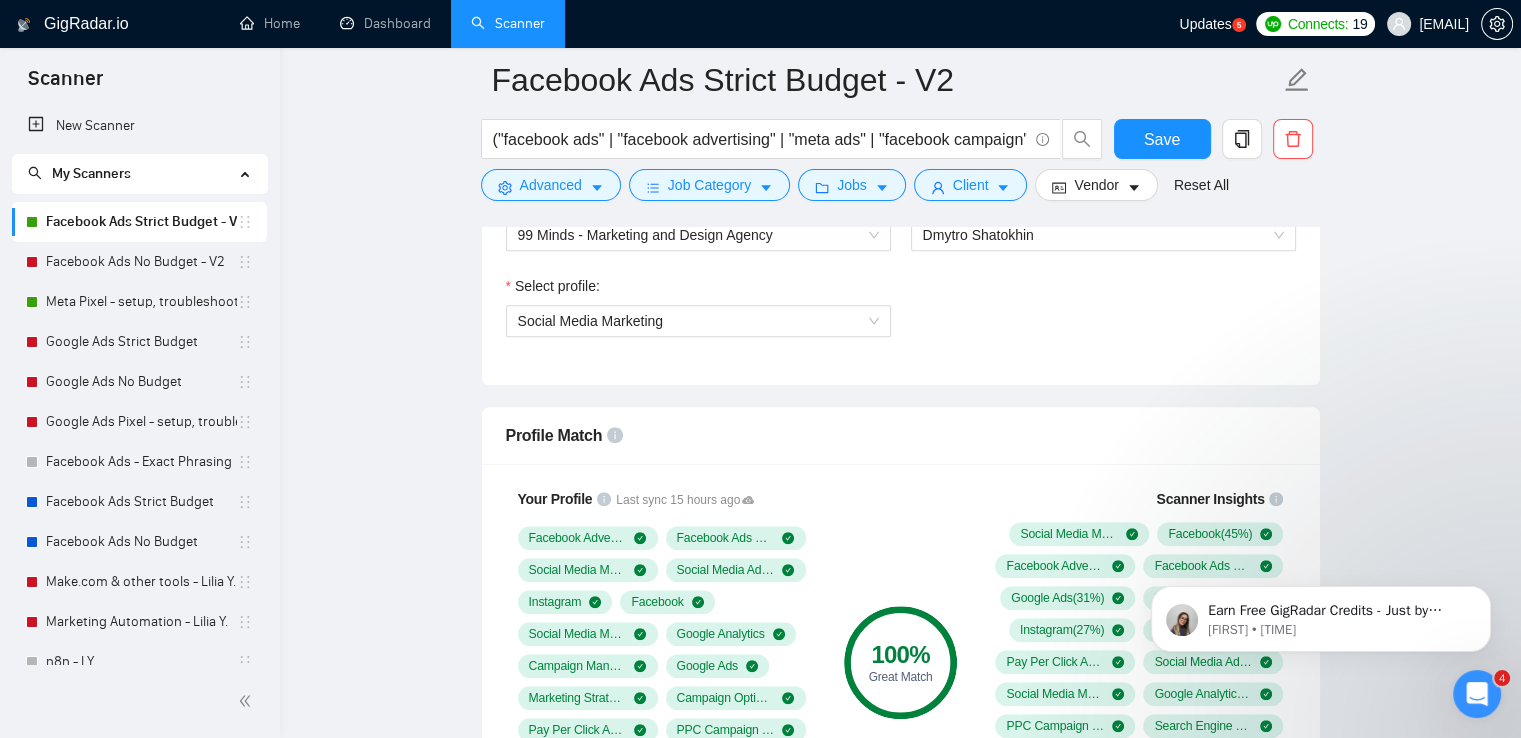 scroll, scrollTop: 1200, scrollLeft: 0, axis: vertical 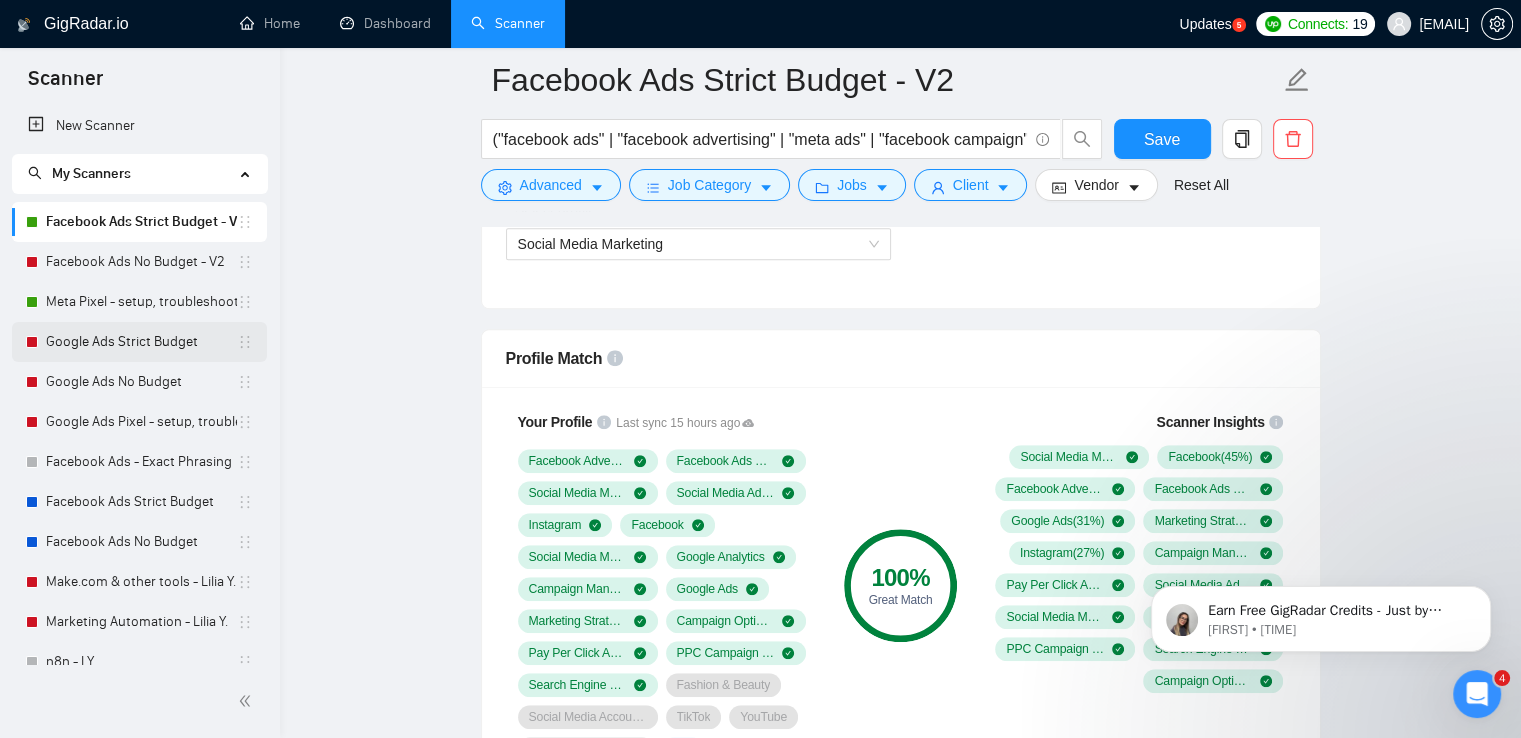 click on "Google Ads Strict Budget" at bounding box center [141, 342] 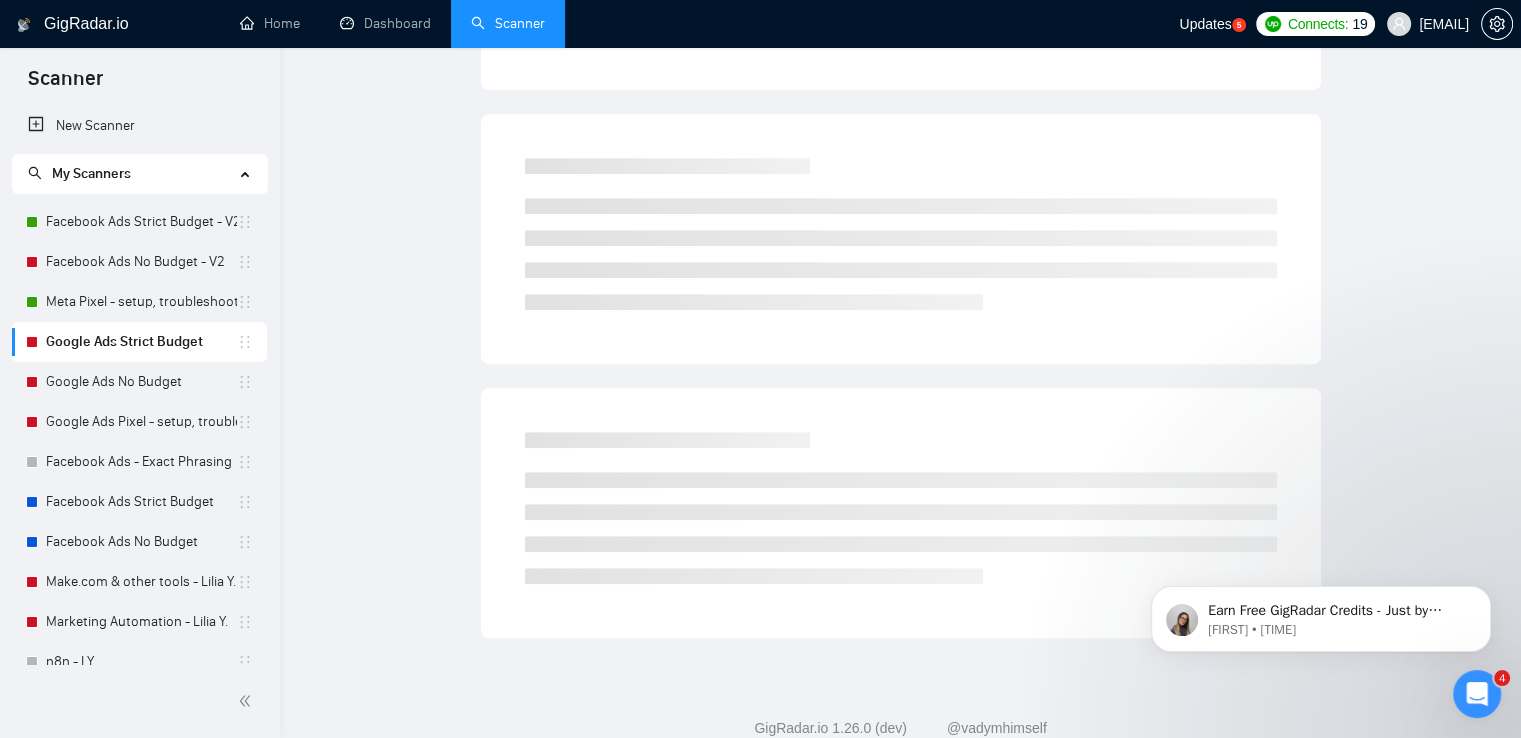 scroll, scrollTop: 0, scrollLeft: 0, axis: both 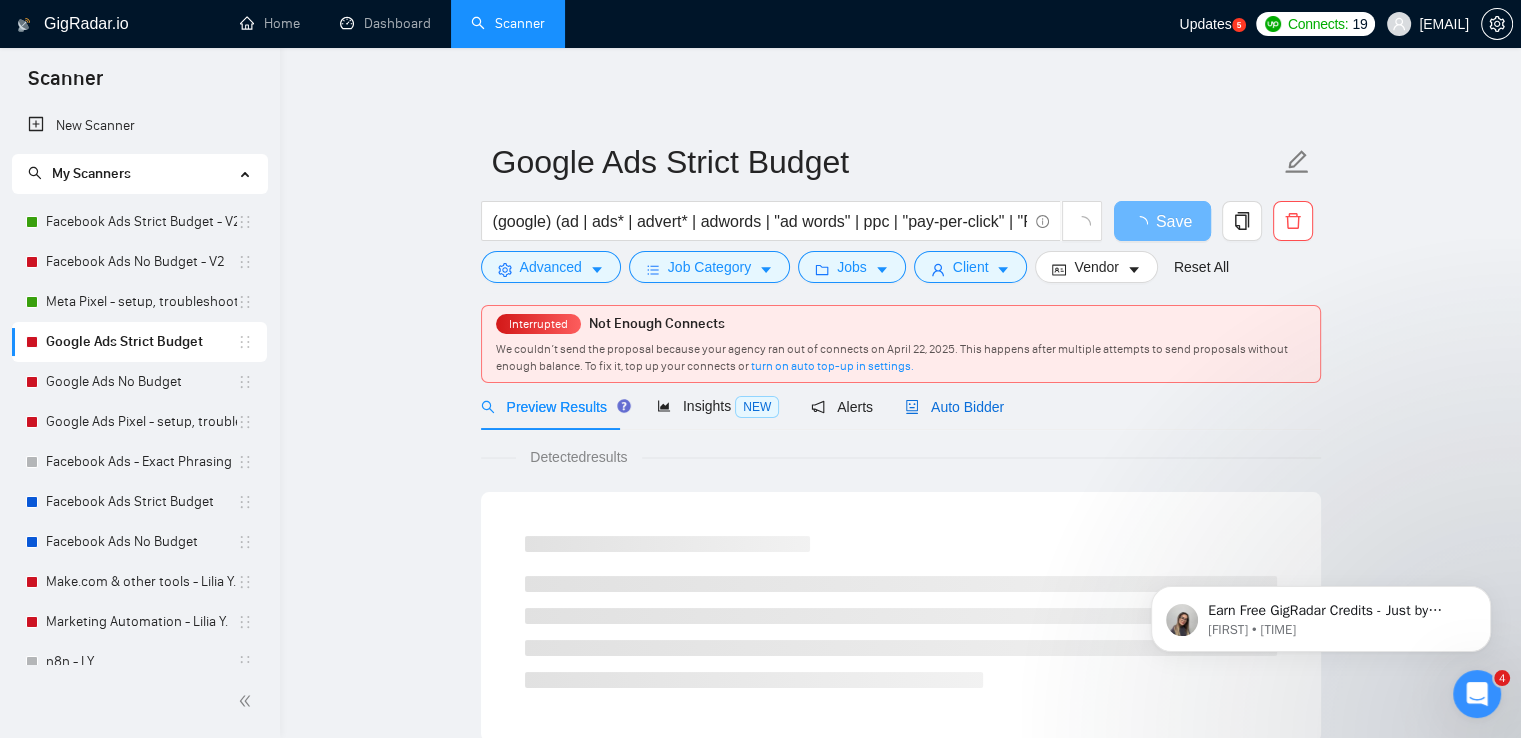 click on "Auto Bidder" at bounding box center [954, 407] 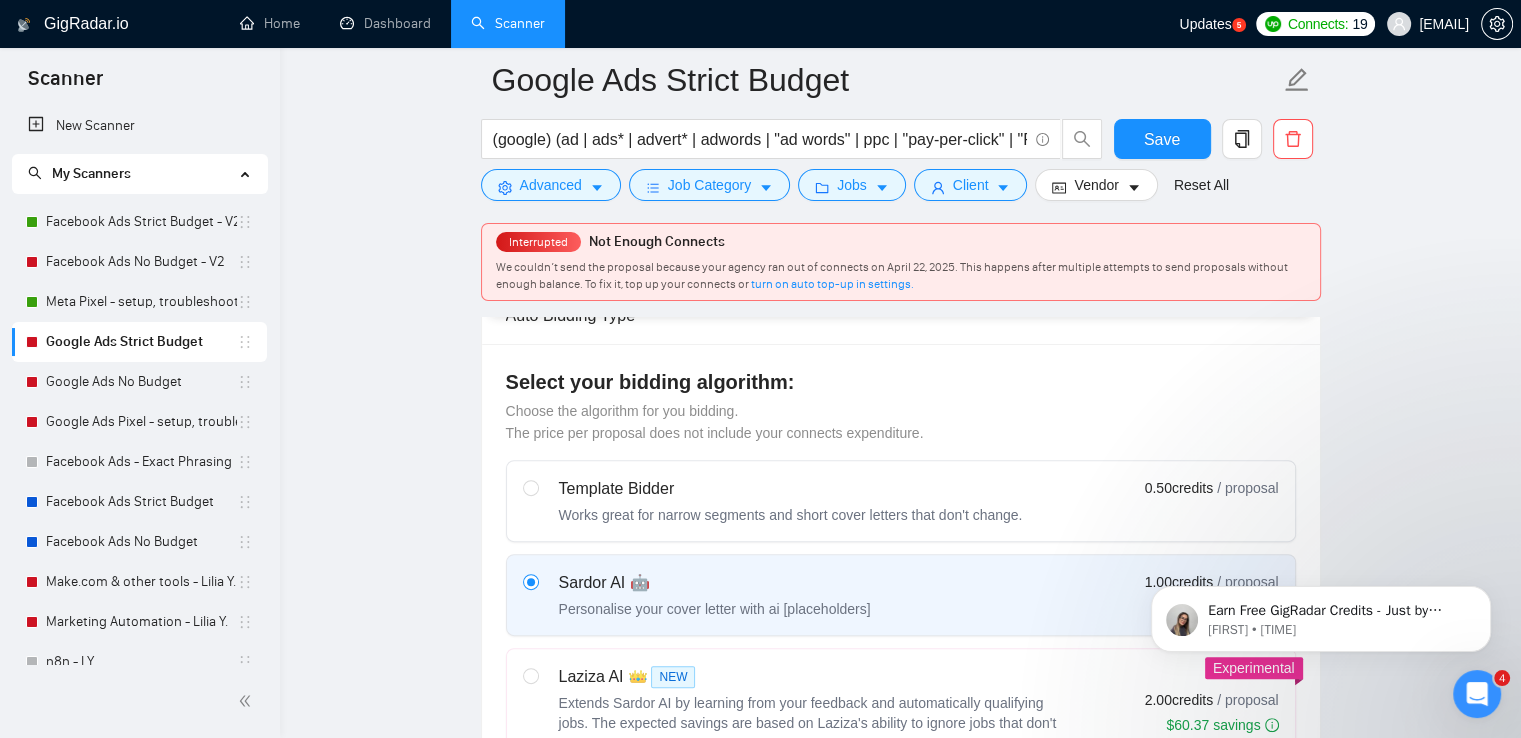scroll, scrollTop: 100, scrollLeft: 0, axis: vertical 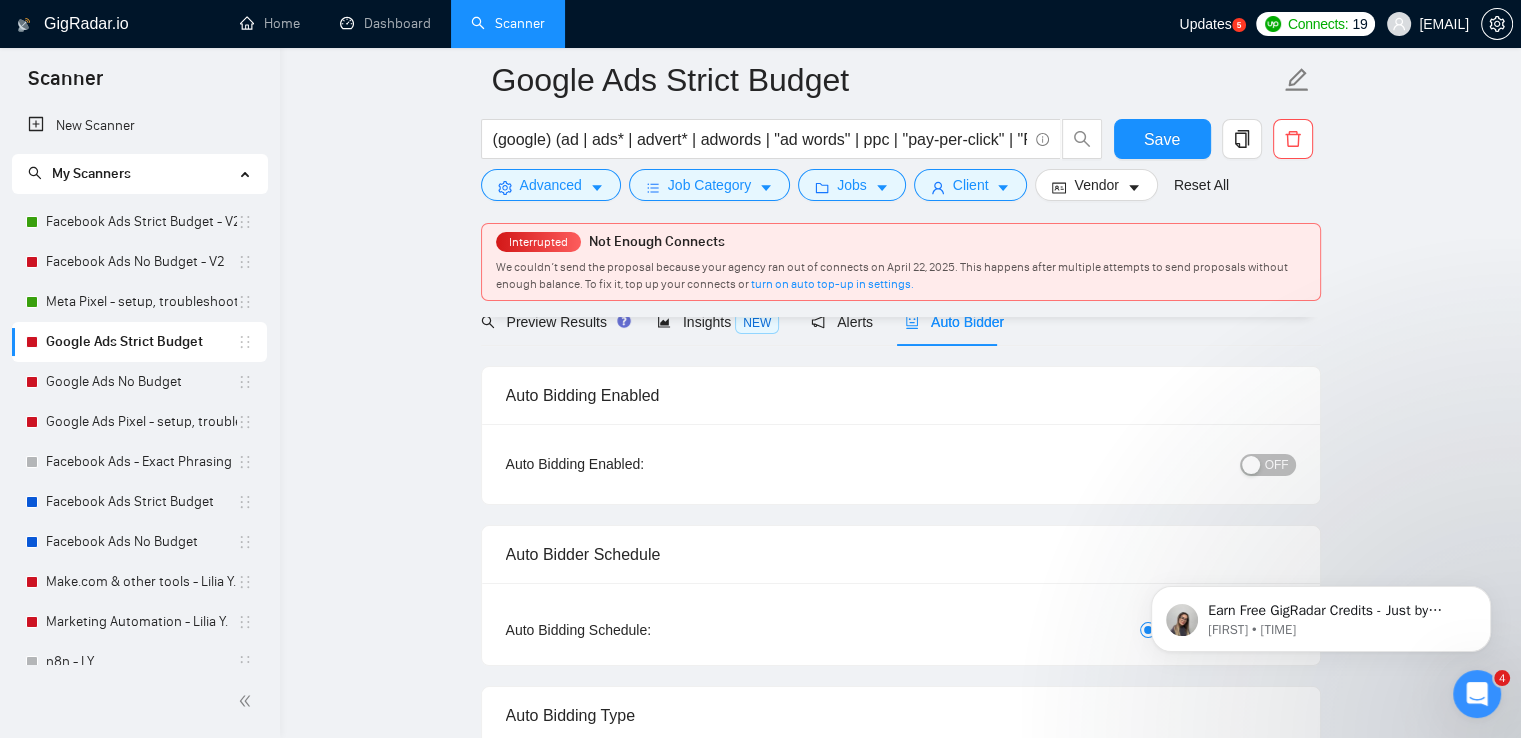 click on "OFF" at bounding box center (1277, 465) 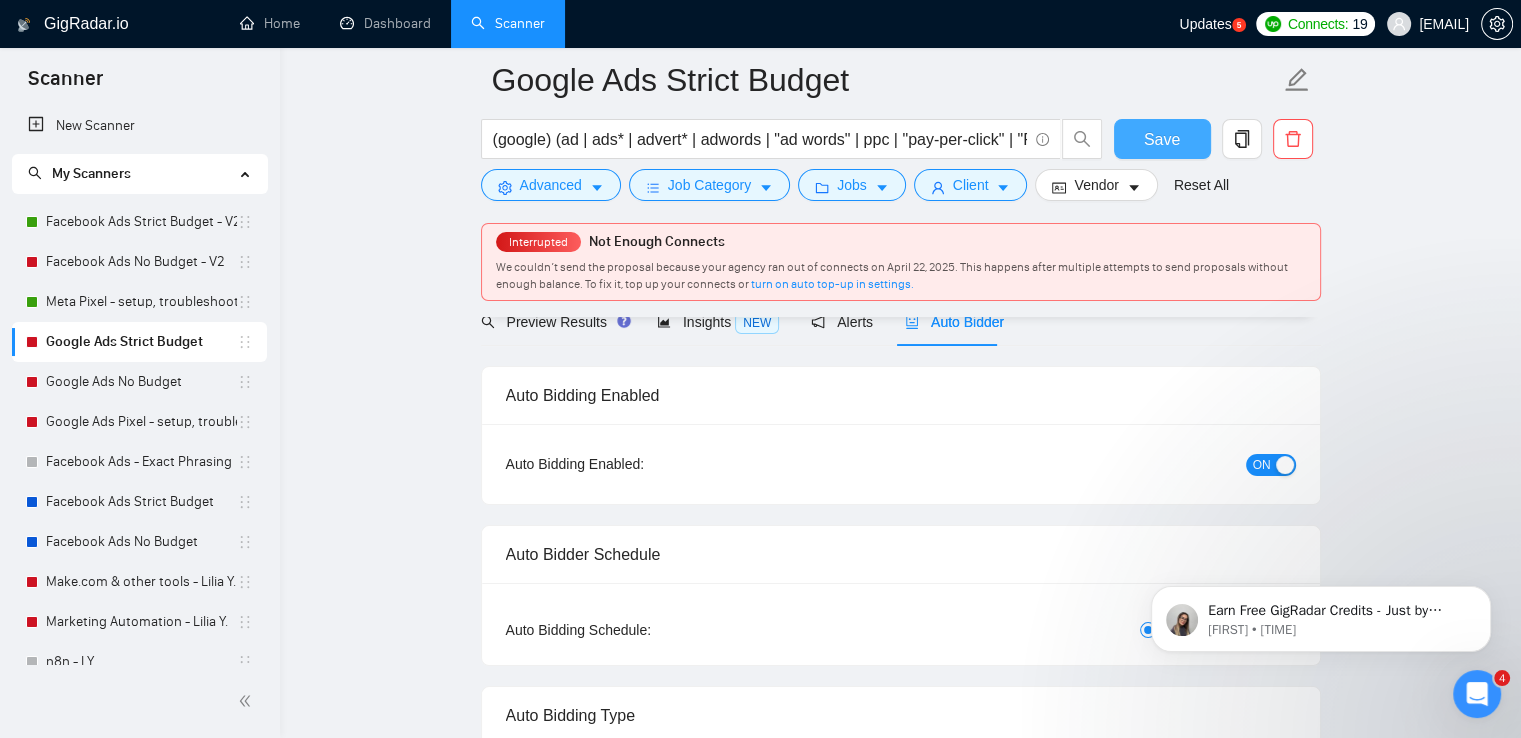 click on "Save" at bounding box center [1162, 139] 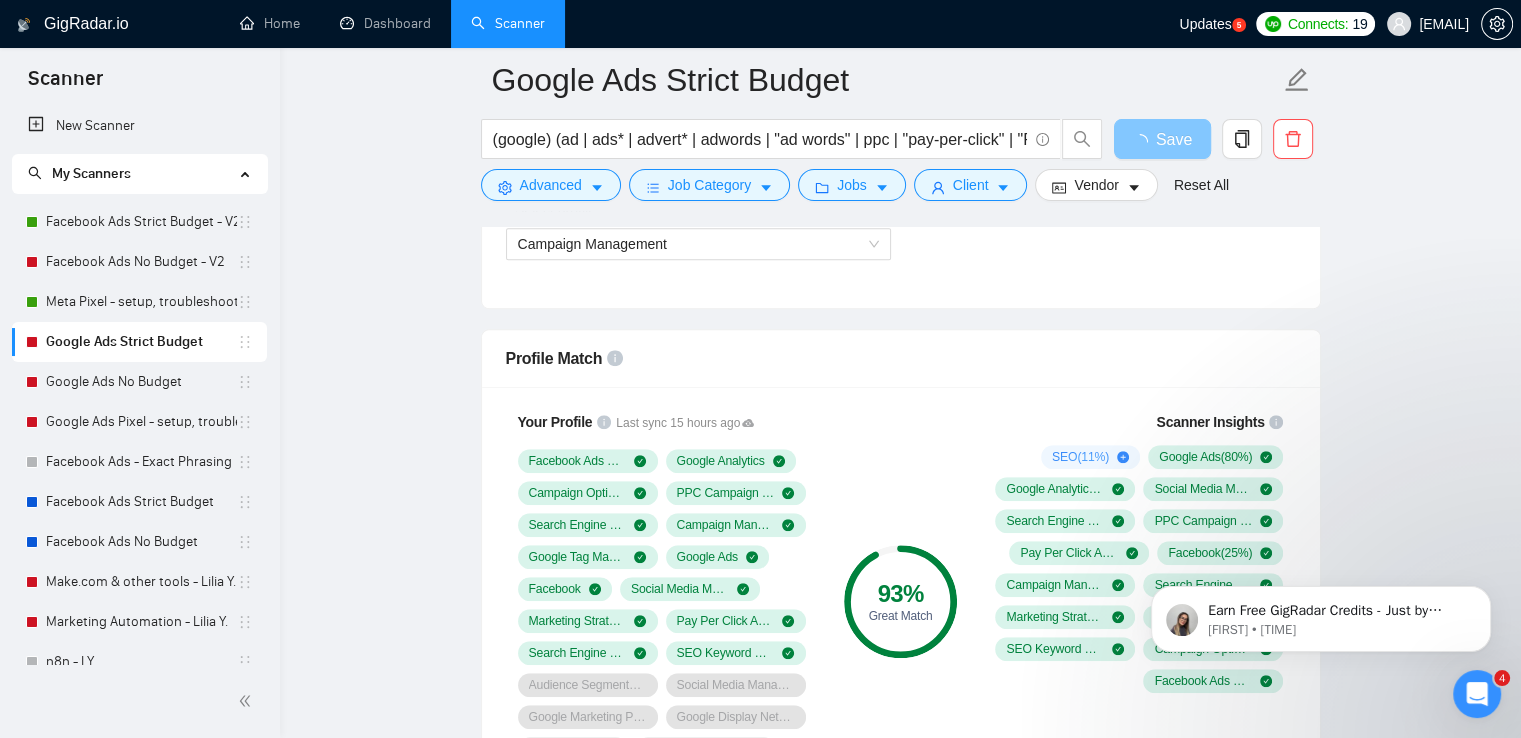scroll, scrollTop: 1300, scrollLeft: 0, axis: vertical 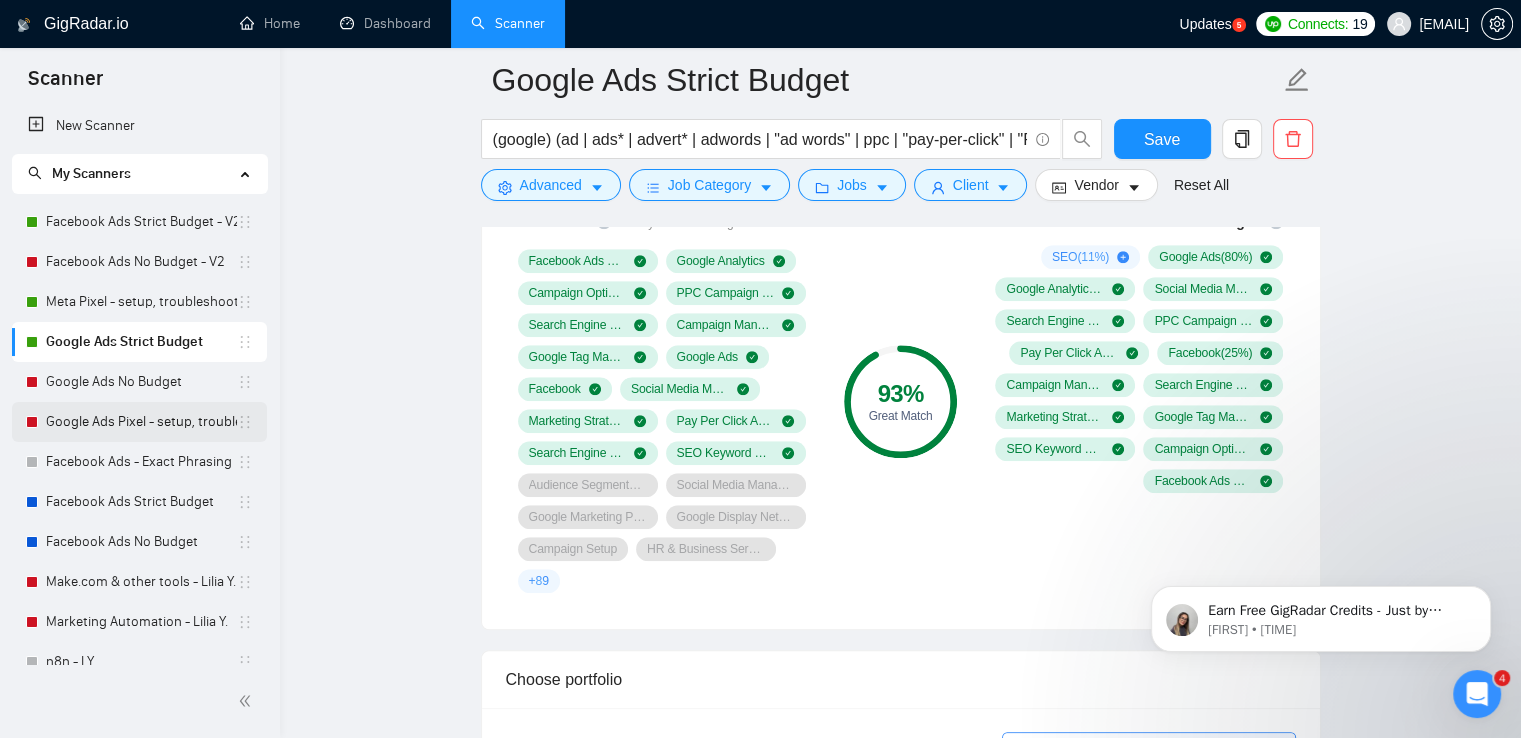 click on "Google Ads Pixel - setup, troubleshooting, tracking" at bounding box center [141, 422] 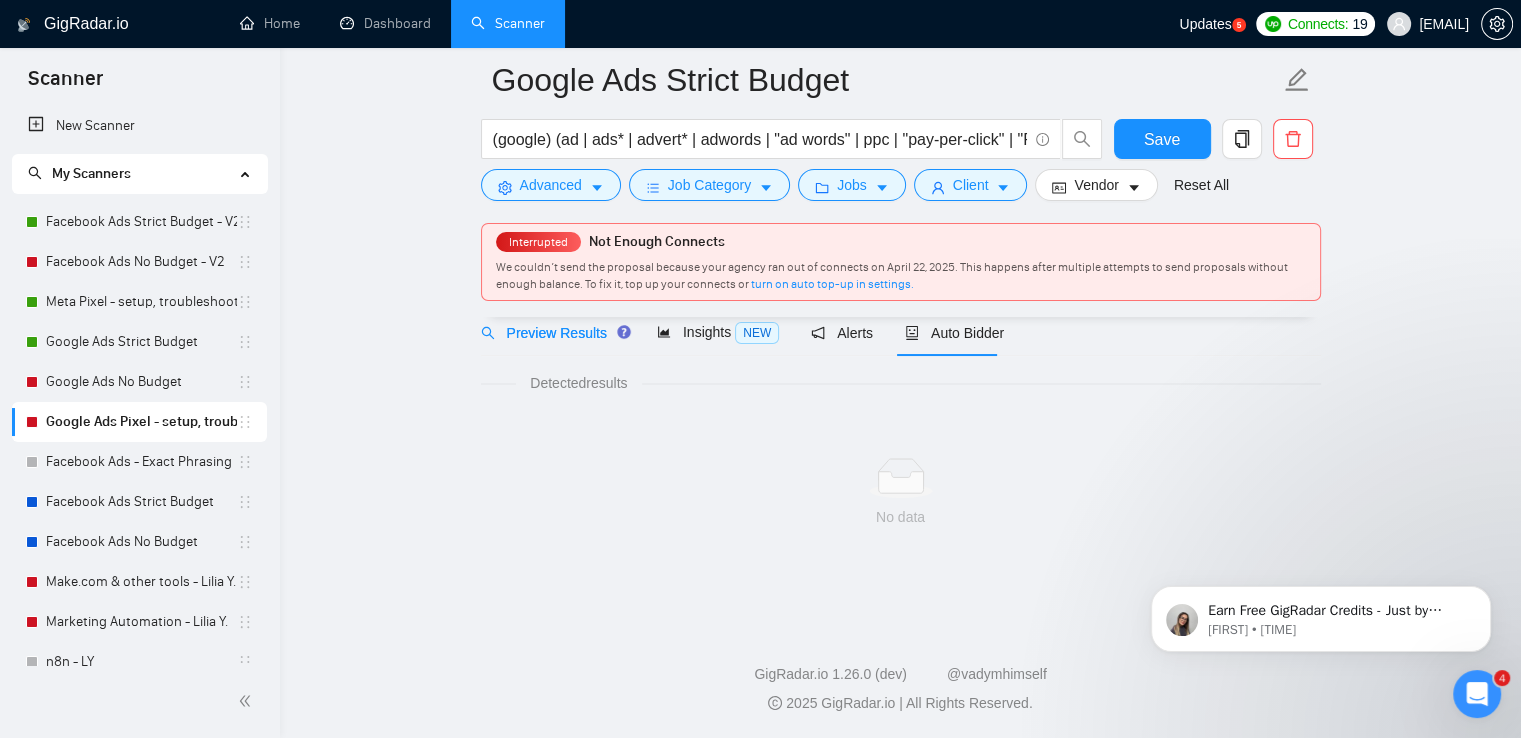 scroll, scrollTop: 0, scrollLeft: 0, axis: both 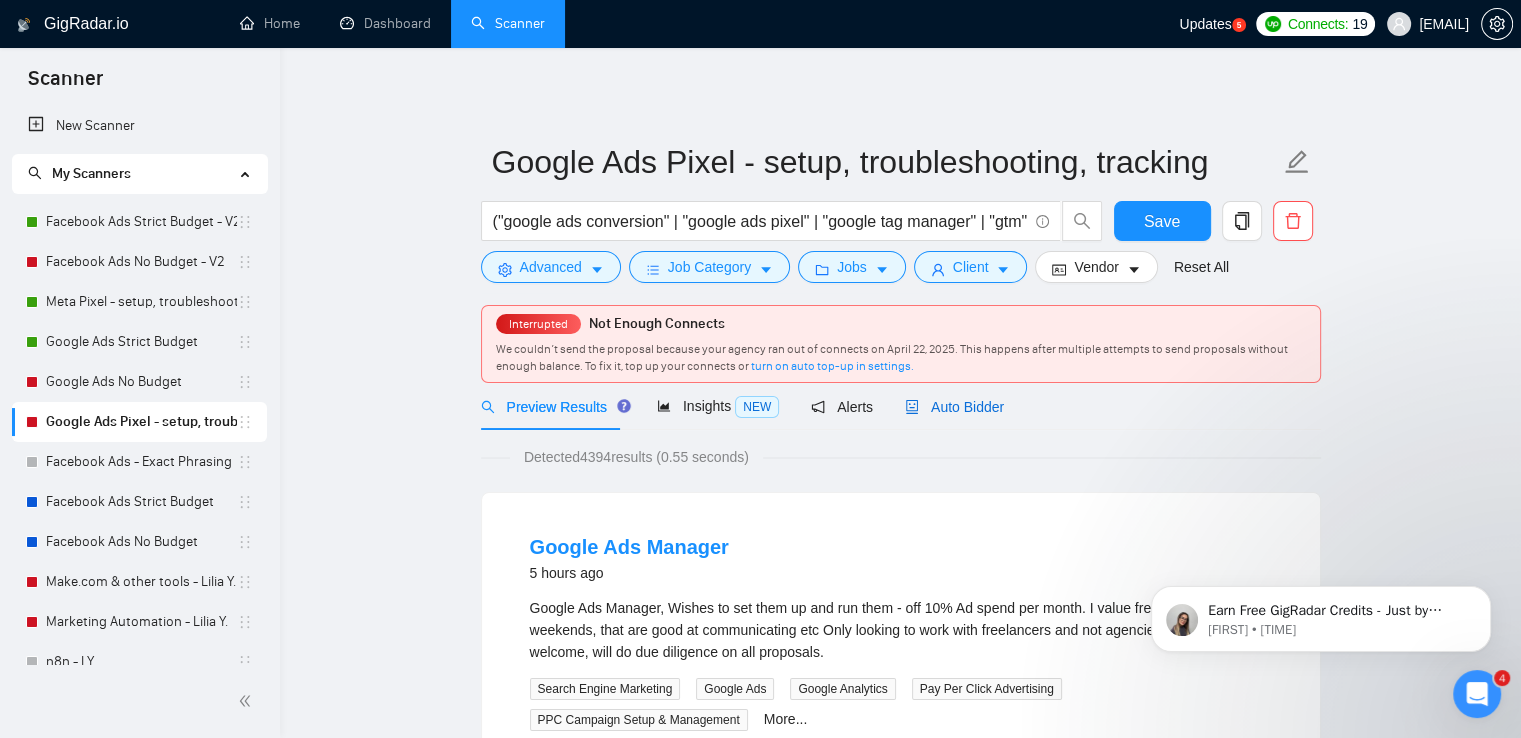 click on "Auto Bidder" at bounding box center (954, 407) 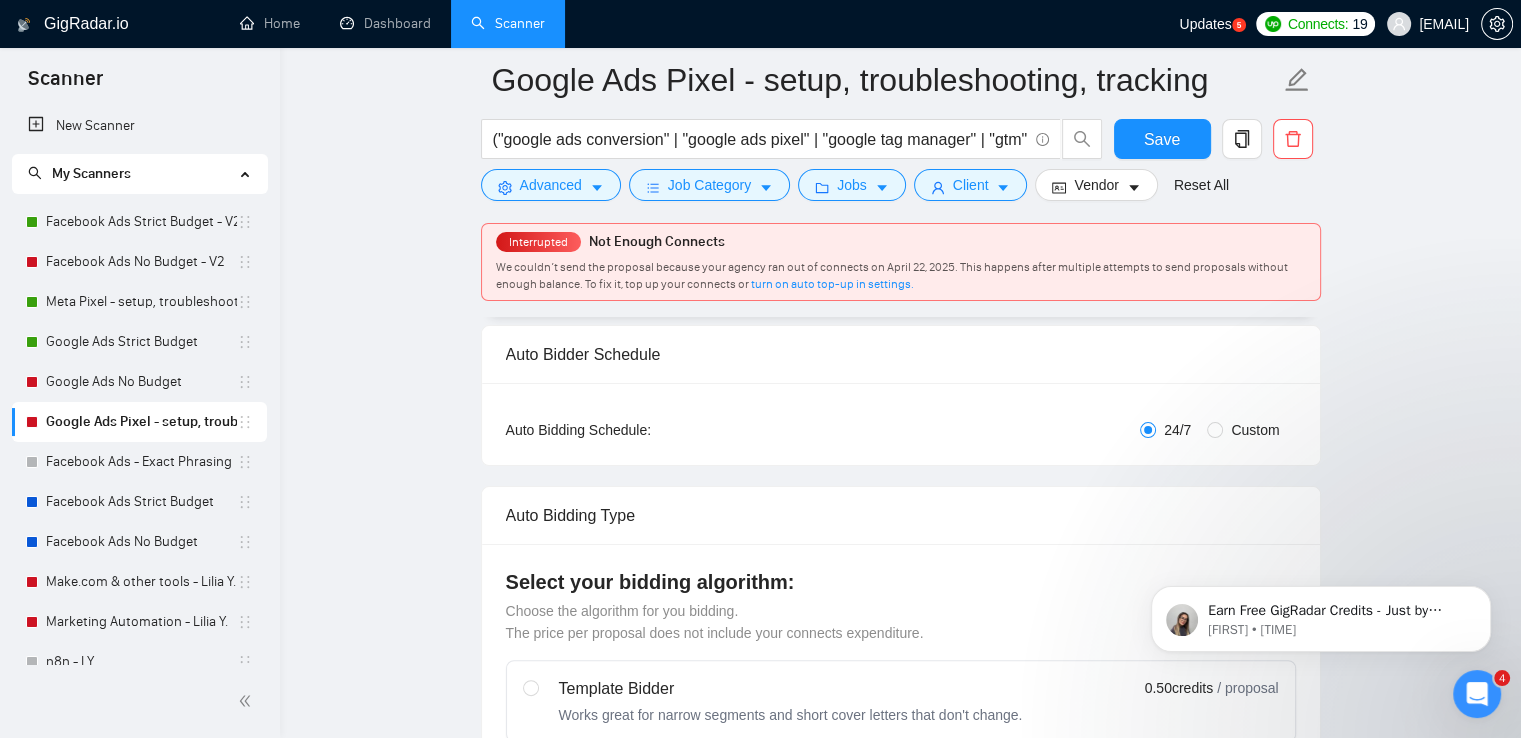 scroll, scrollTop: 200, scrollLeft: 0, axis: vertical 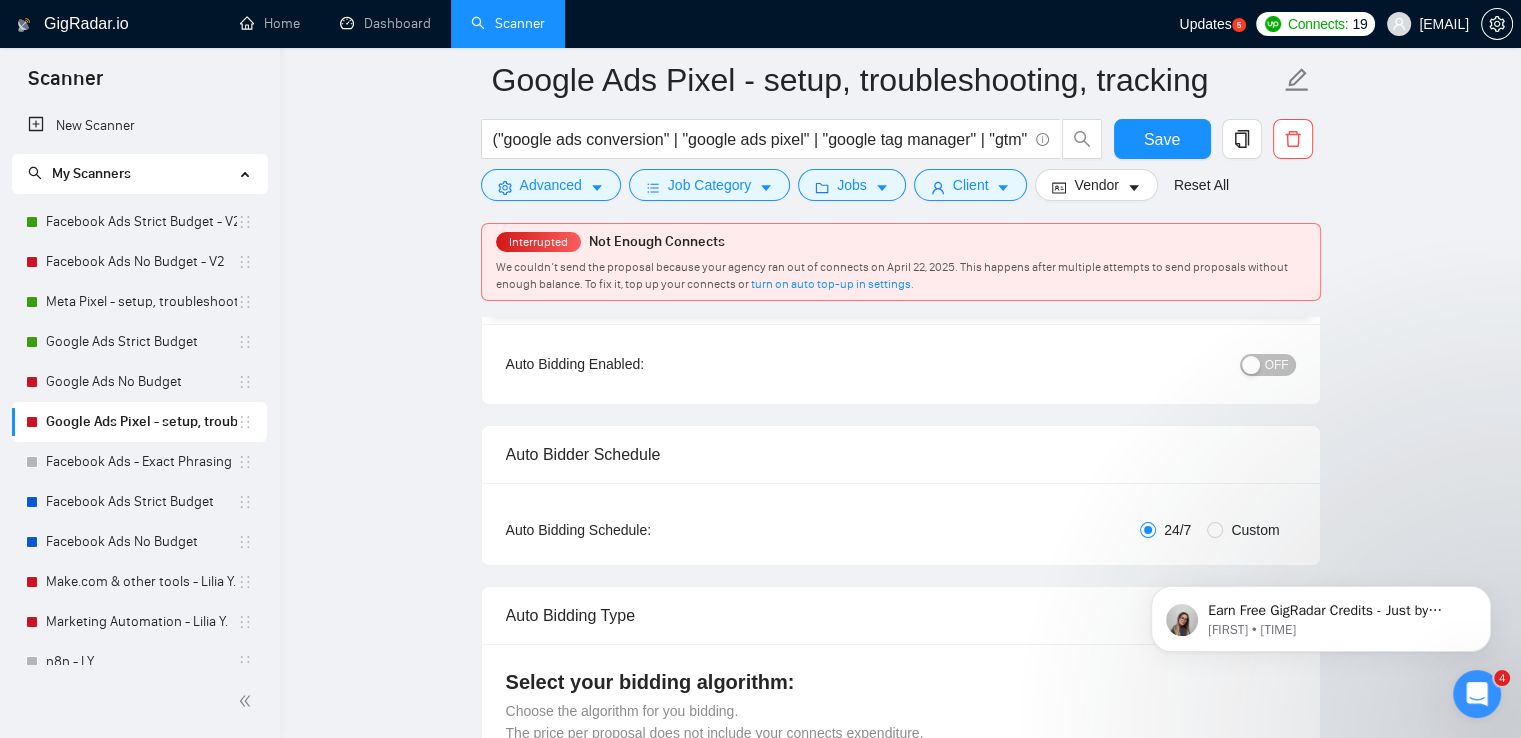 click on "OFF" at bounding box center (1277, 365) 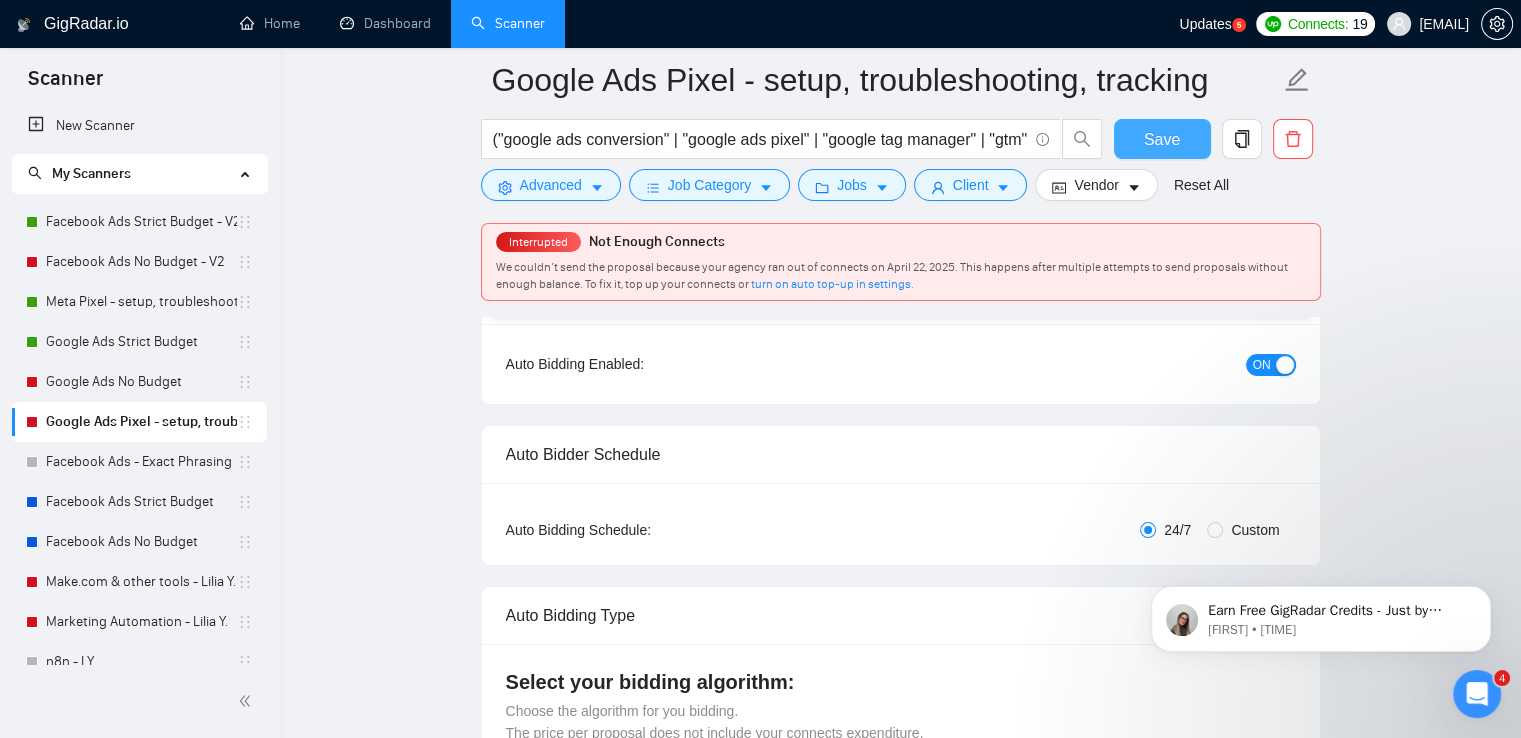 click on "Save" at bounding box center [1162, 139] 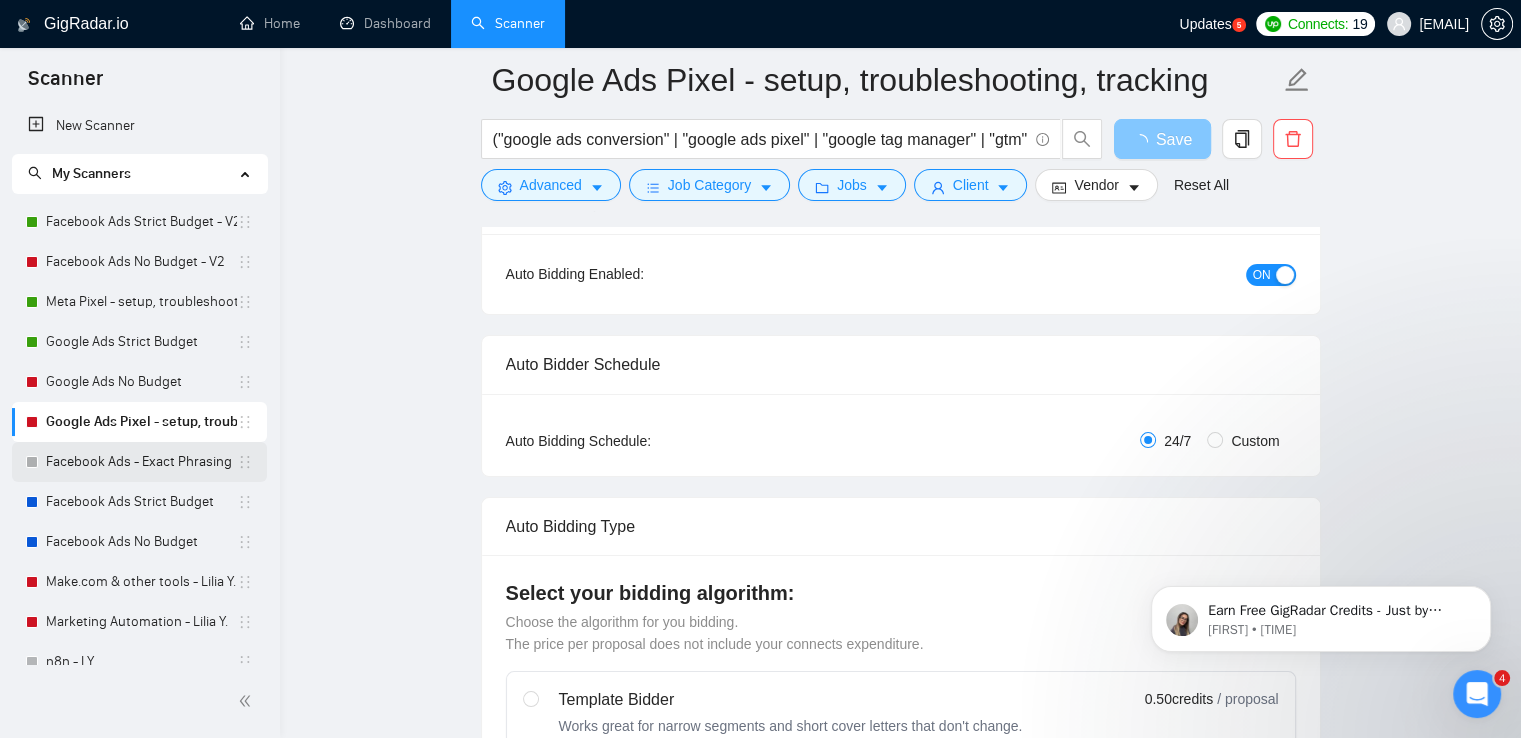 scroll, scrollTop: 100, scrollLeft: 0, axis: vertical 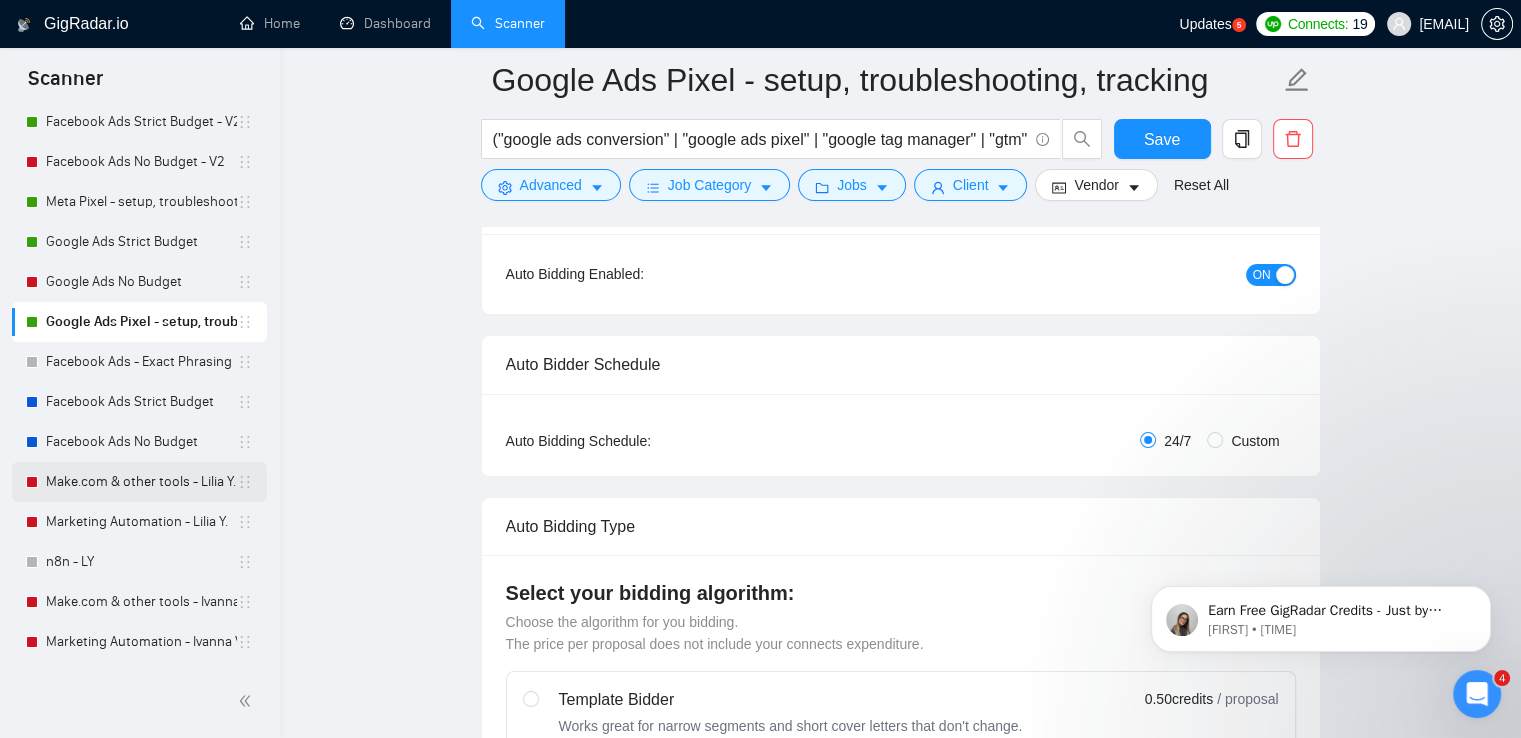 click on "Make.com & other tools - Lilia Y." at bounding box center (141, 482) 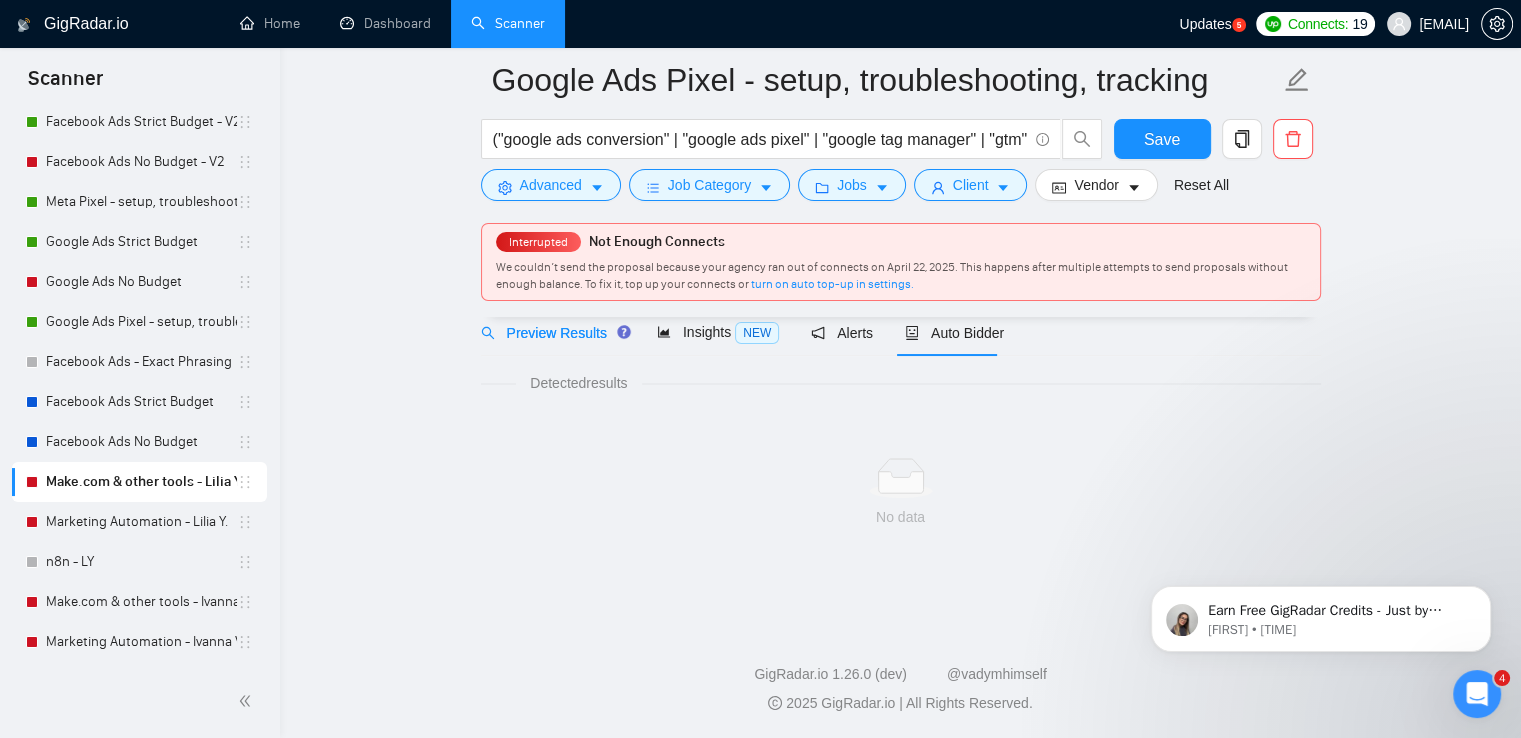 scroll, scrollTop: 0, scrollLeft: 0, axis: both 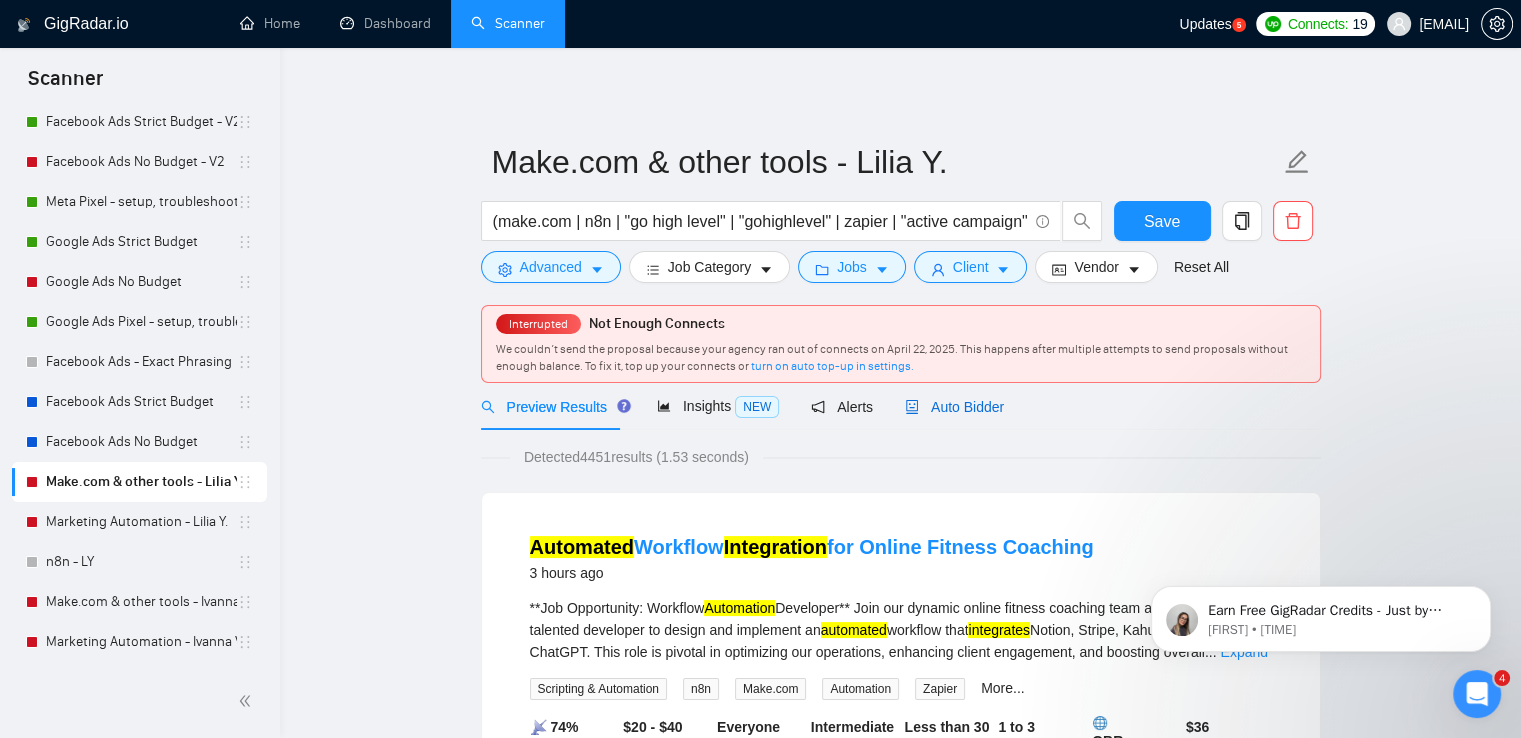 click on "Auto Bidder" at bounding box center (954, 407) 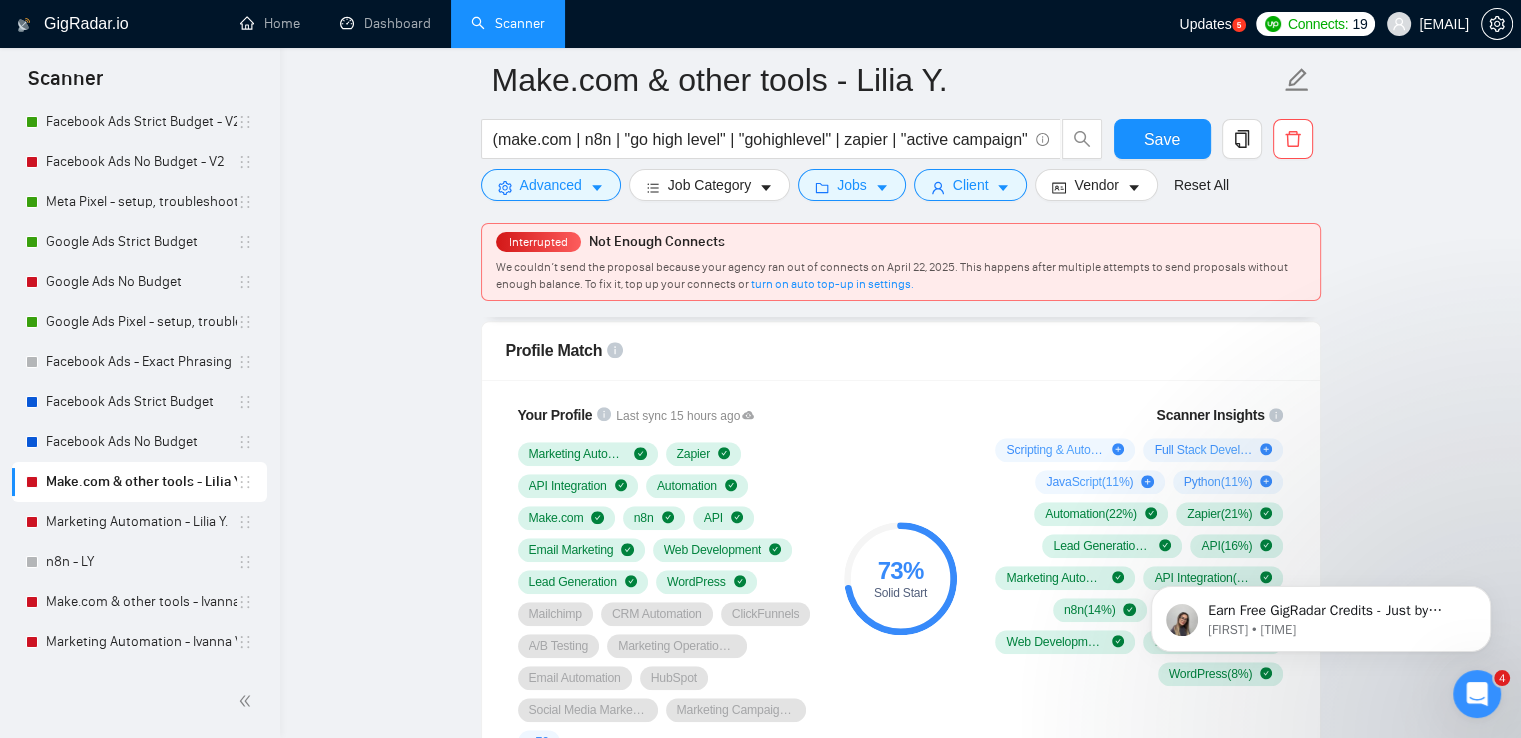 scroll, scrollTop: 1400, scrollLeft: 0, axis: vertical 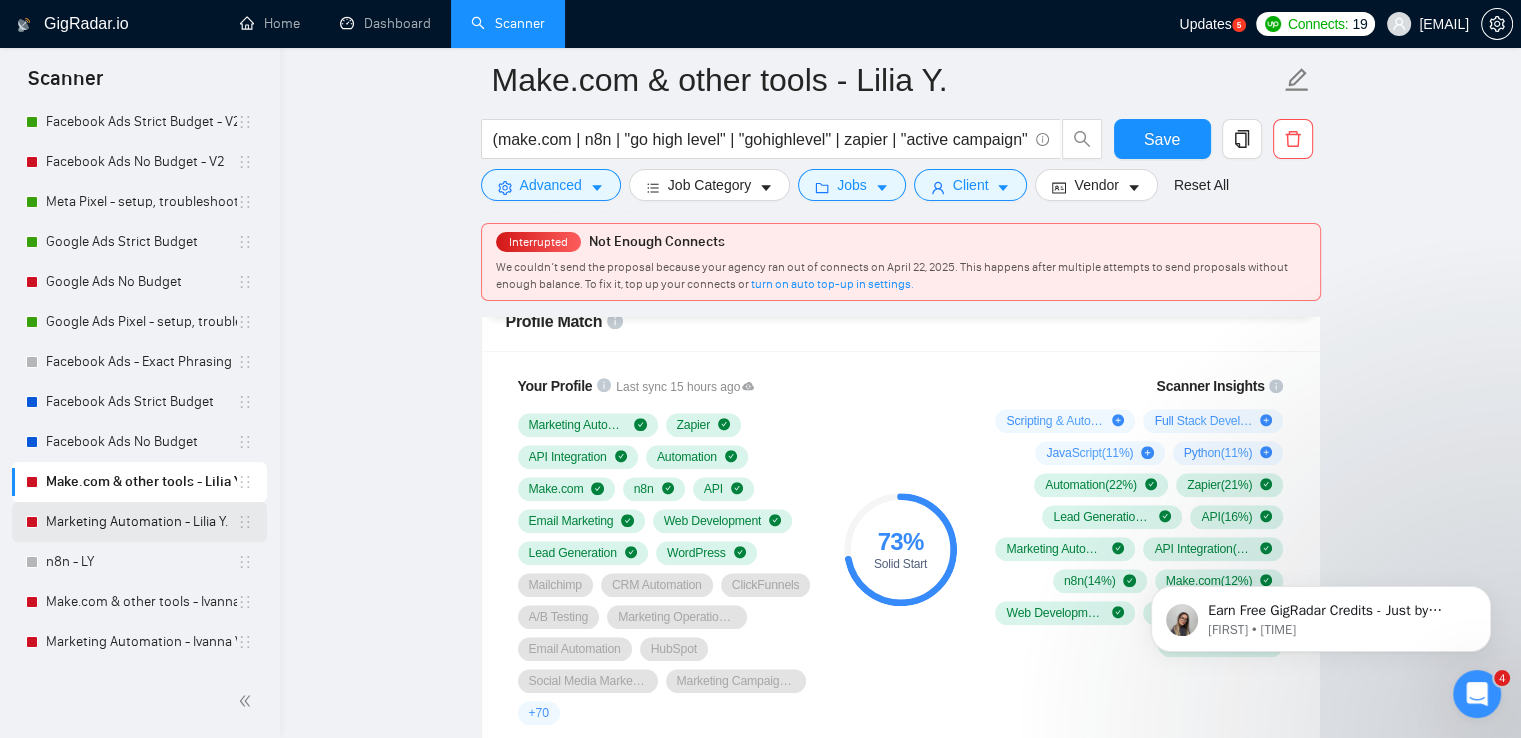 click on "Marketing Automation - Lilia Y." at bounding box center (141, 522) 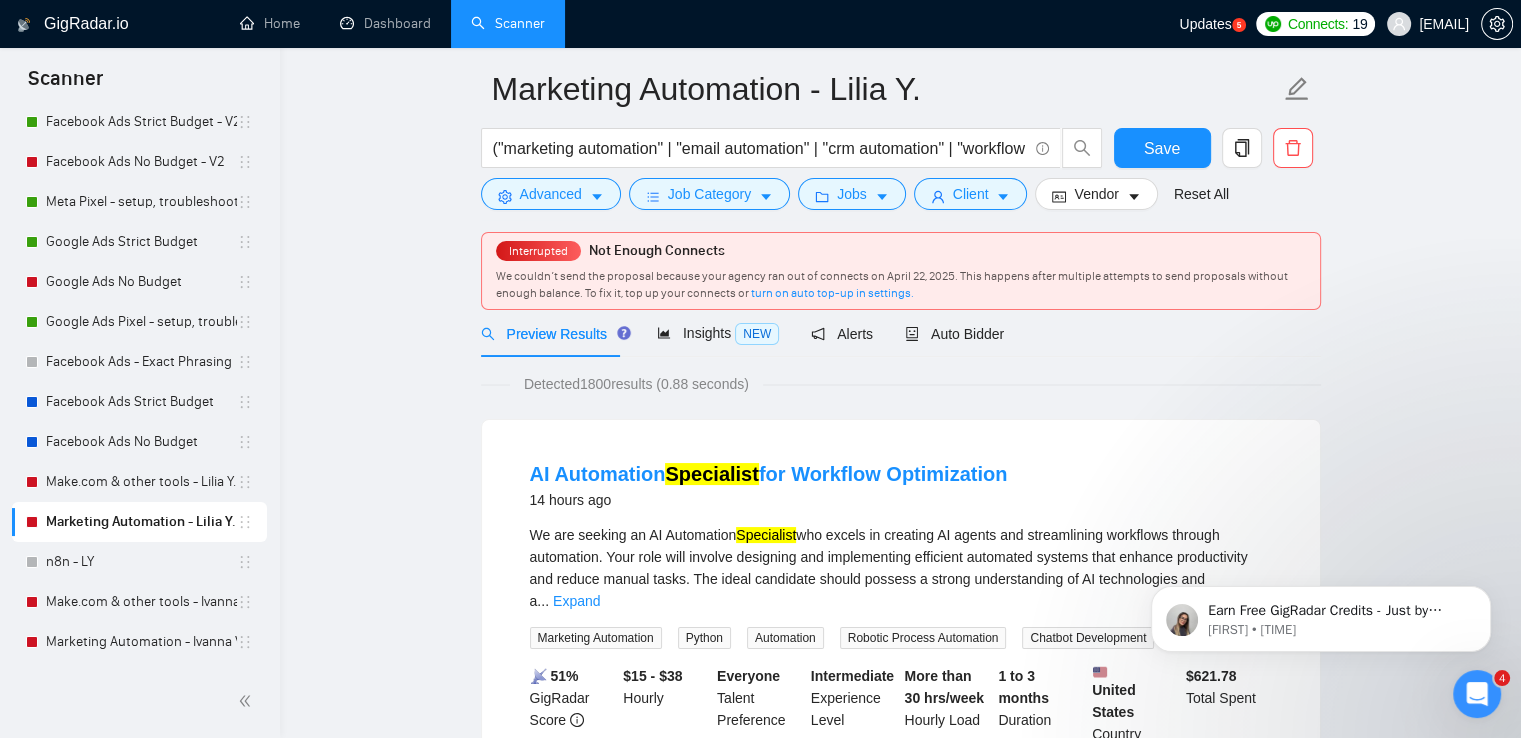 scroll, scrollTop: 0, scrollLeft: 0, axis: both 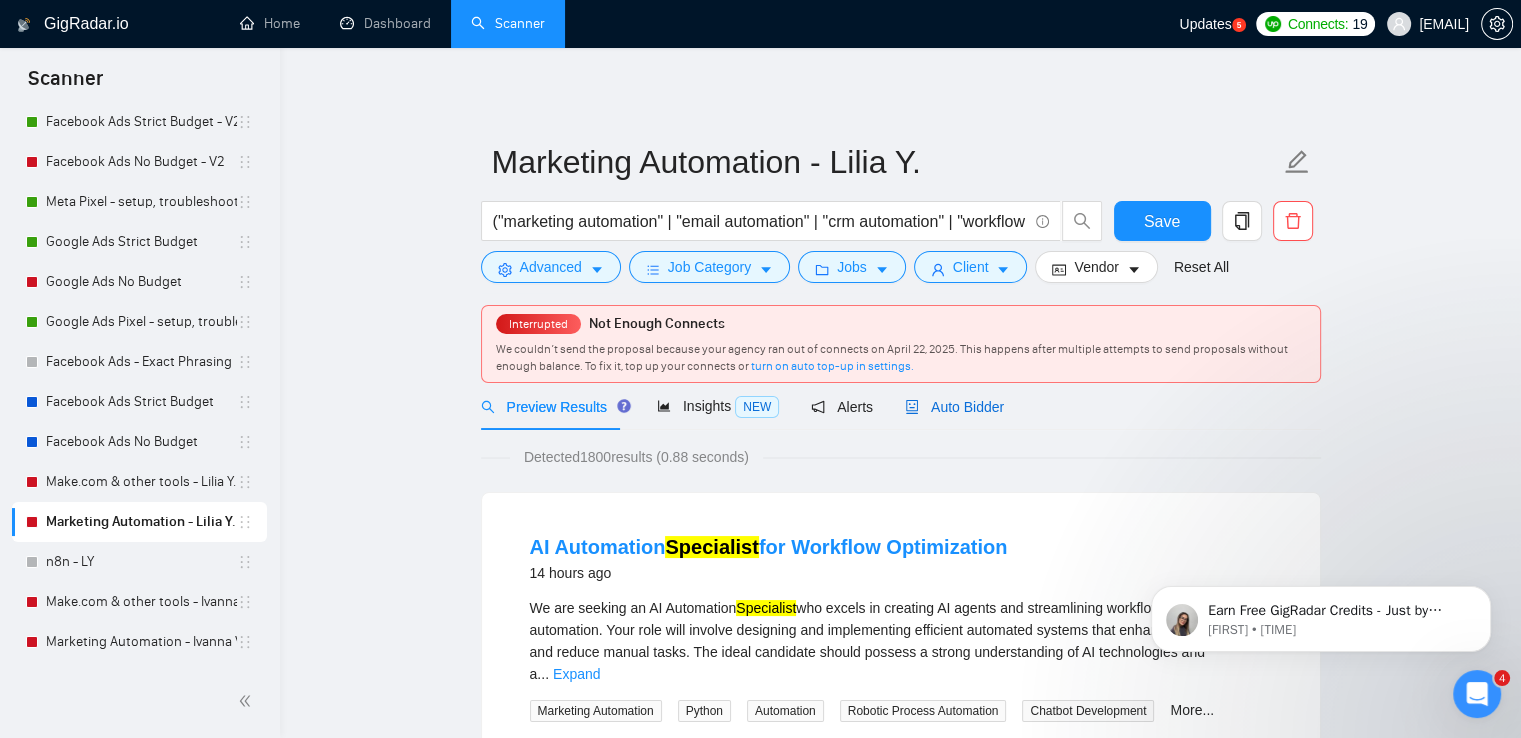 click on "Auto Bidder" at bounding box center [954, 407] 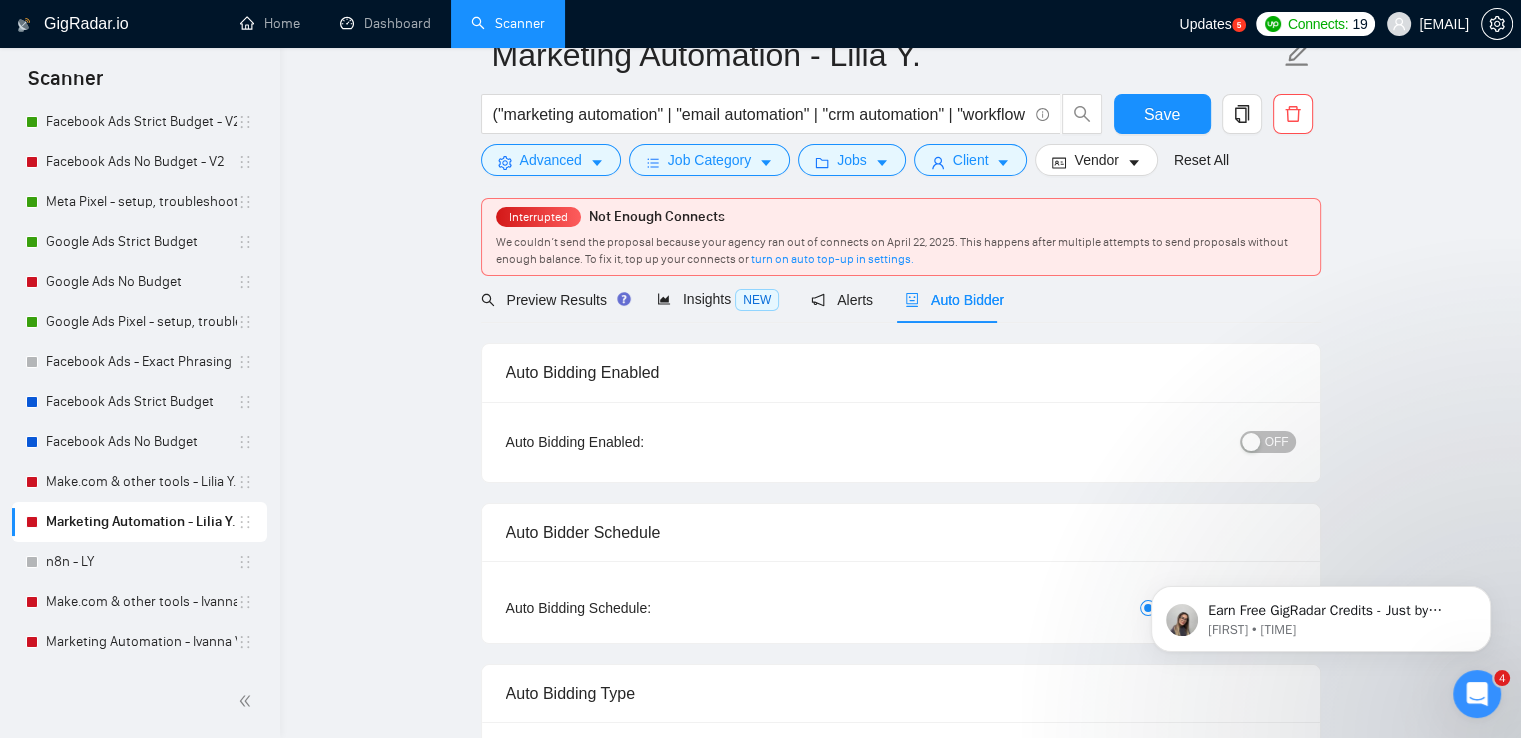 scroll, scrollTop: 0, scrollLeft: 0, axis: both 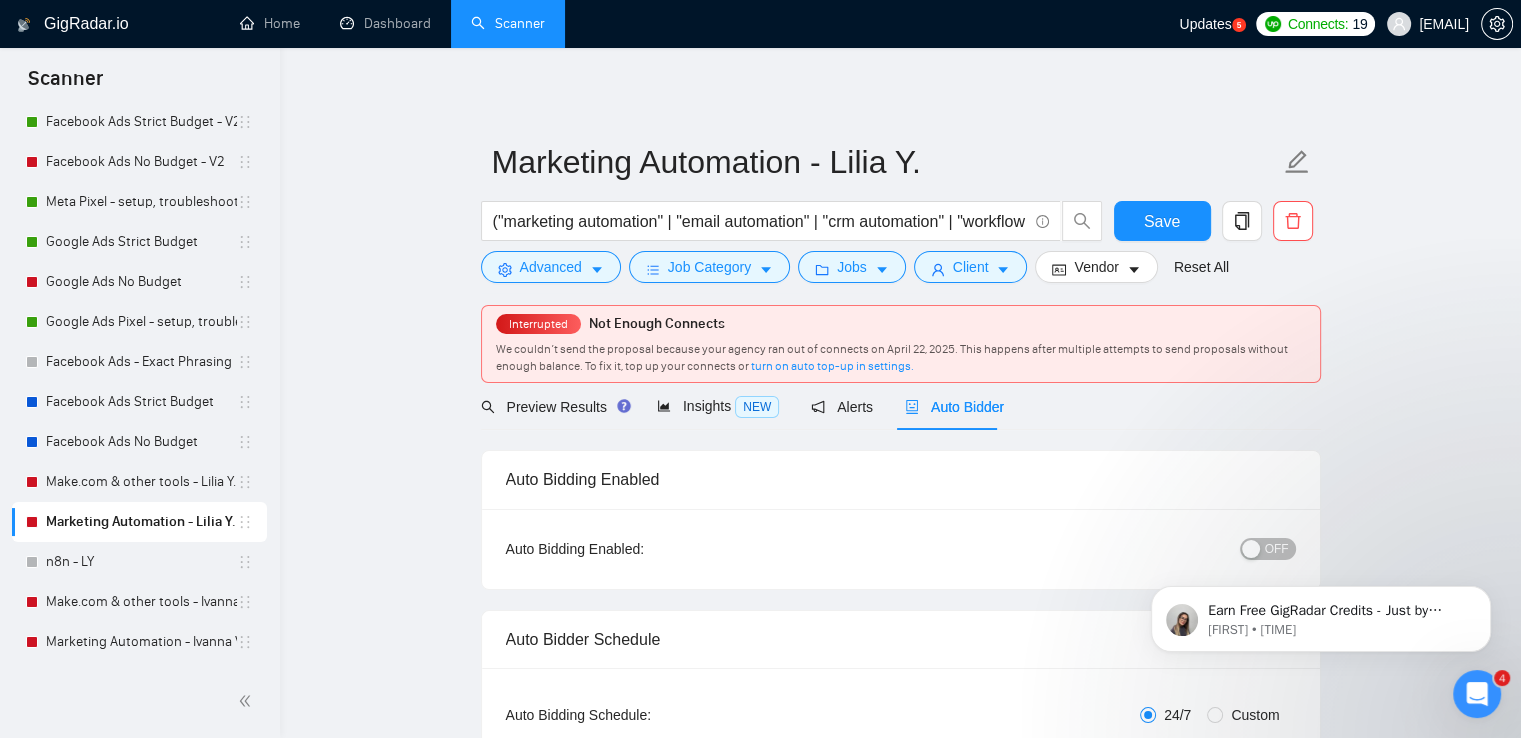 click on "Claiming your credits is easy: Reply to this message with a screenshot of your post, and our Tech Support Team will instantly top up your credits! 💸 [LAST_NAME] • 22 ч назад" at bounding box center [1321, 614] 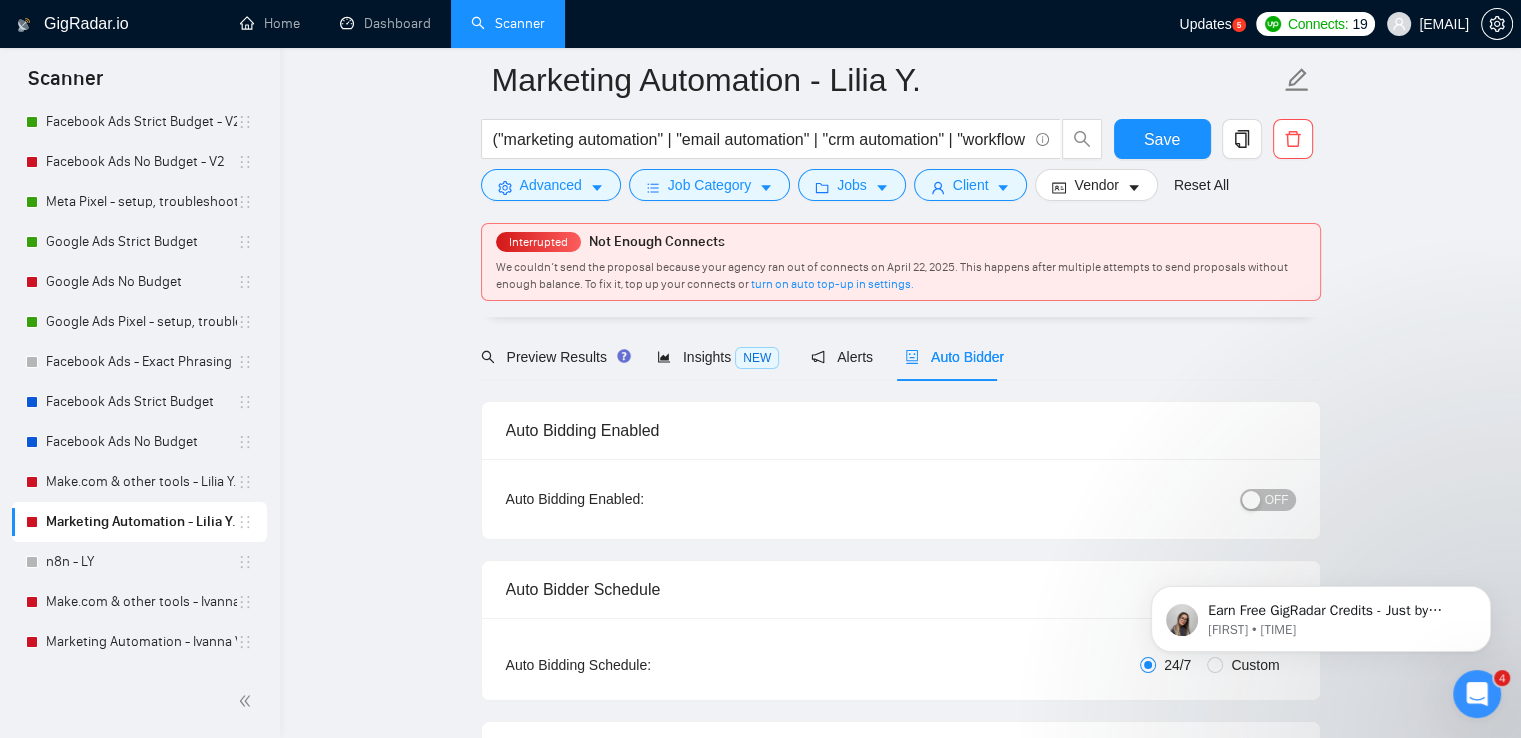 scroll, scrollTop: 100, scrollLeft: 0, axis: vertical 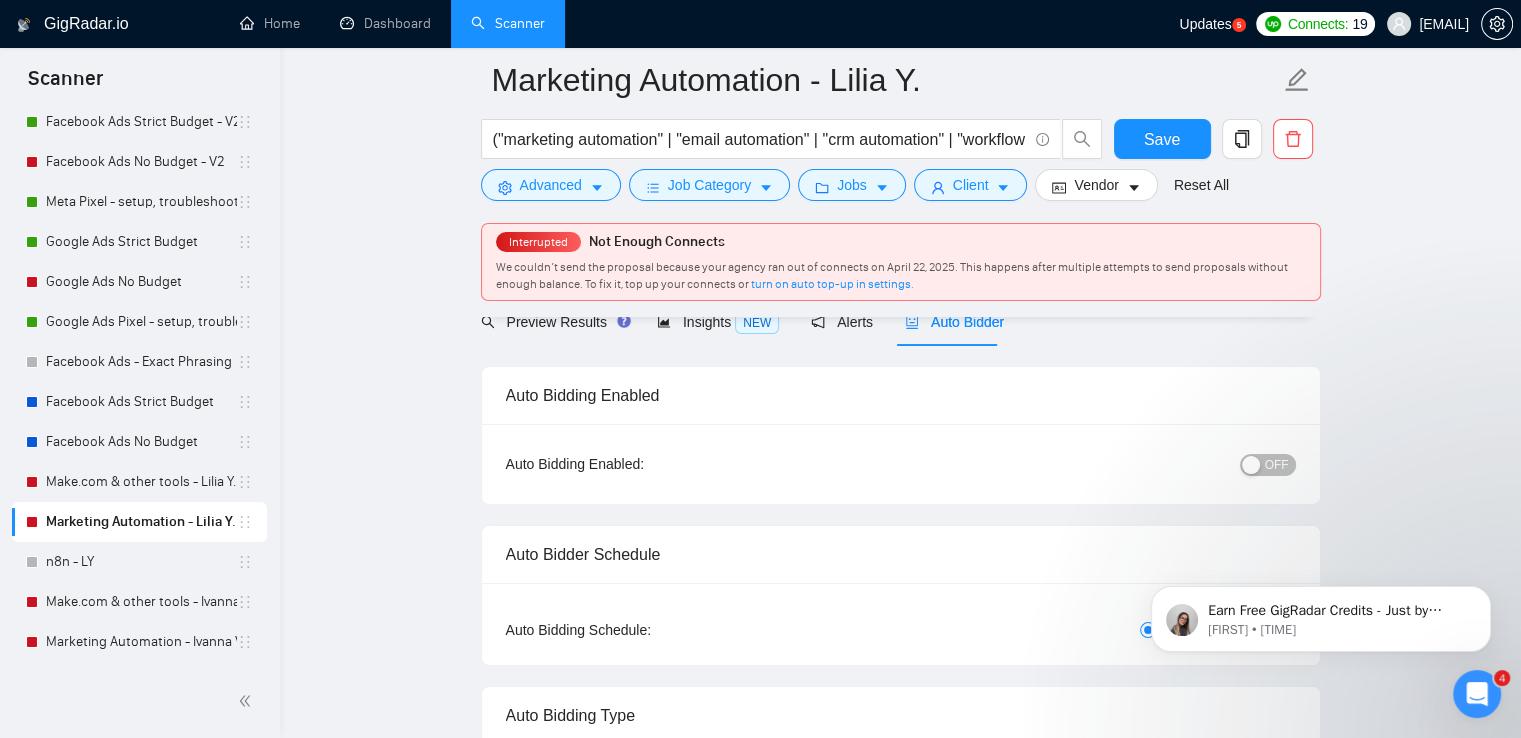 click on "OFF" at bounding box center [1277, 465] 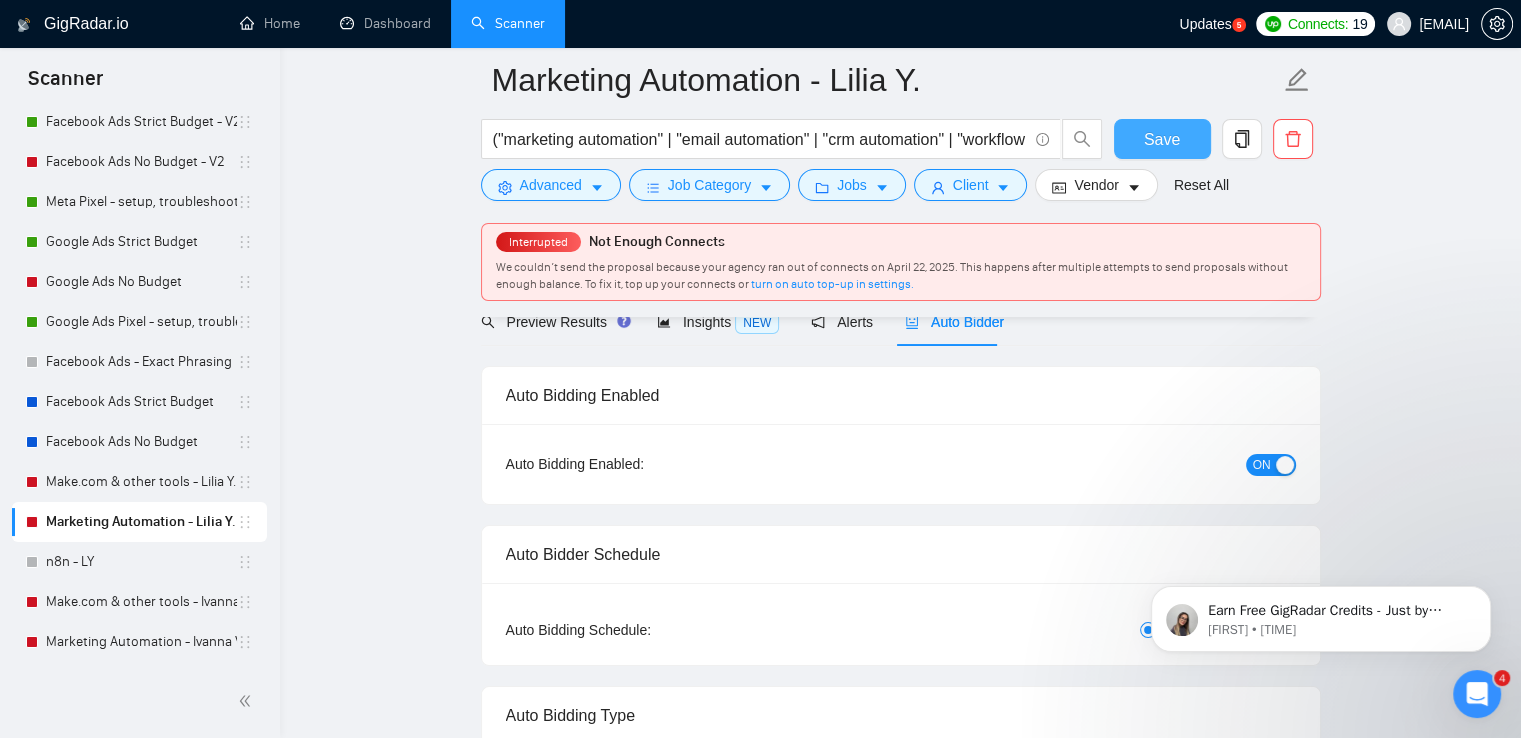 click on "Save" at bounding box center (1162, 139) 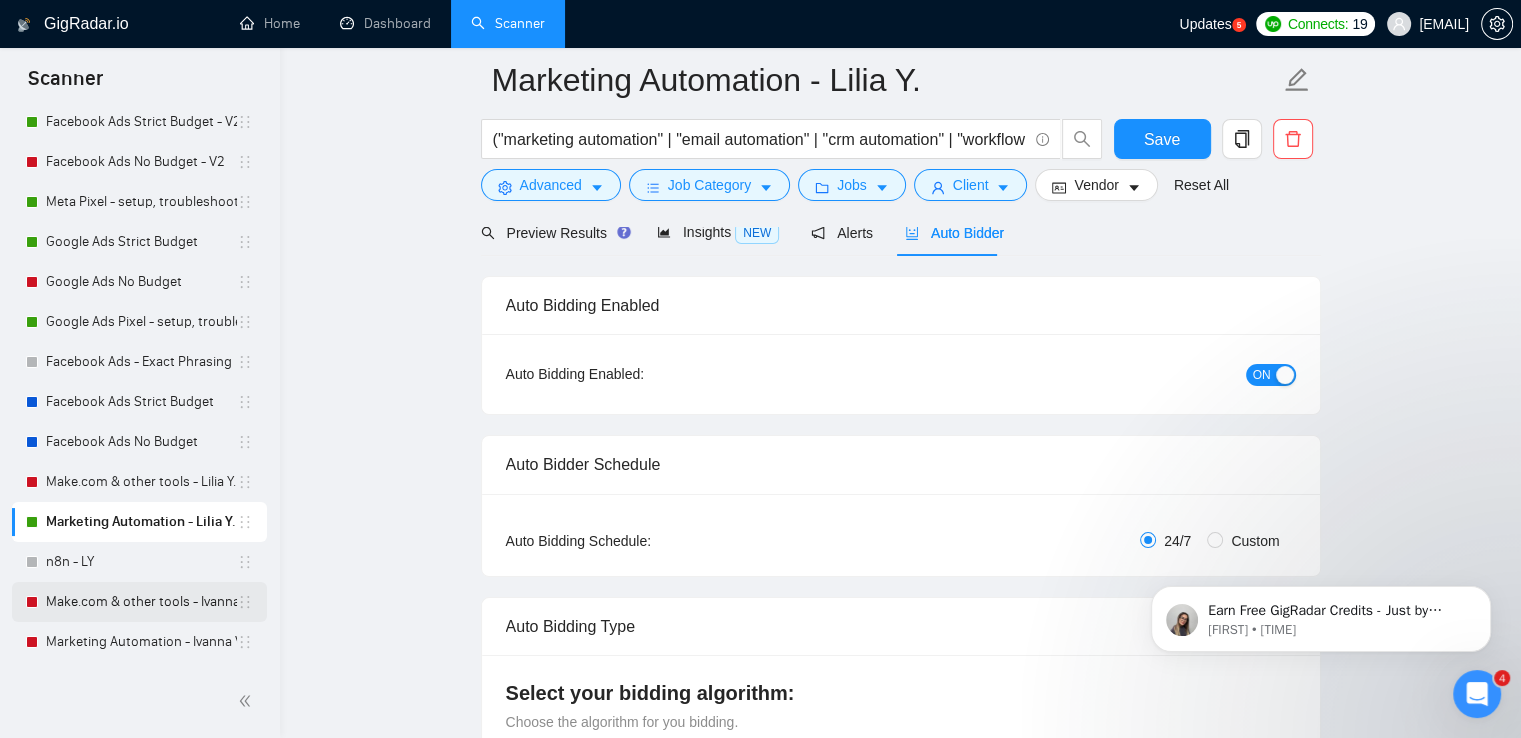 click on "Make.com & other tools - Ivanna V." at bounding box center [141, 602] 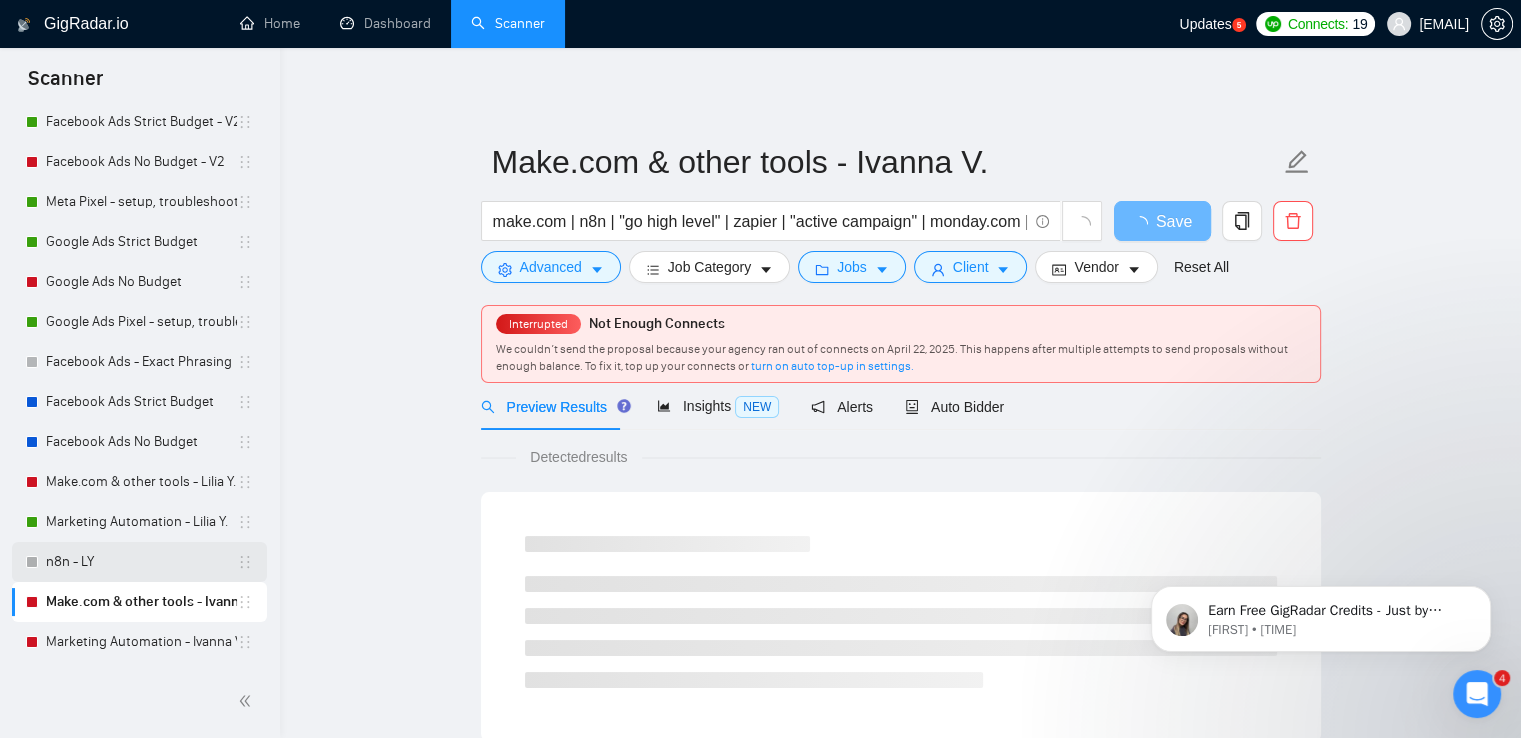 click on "n8n - LY" at bounding box center [141, 562] 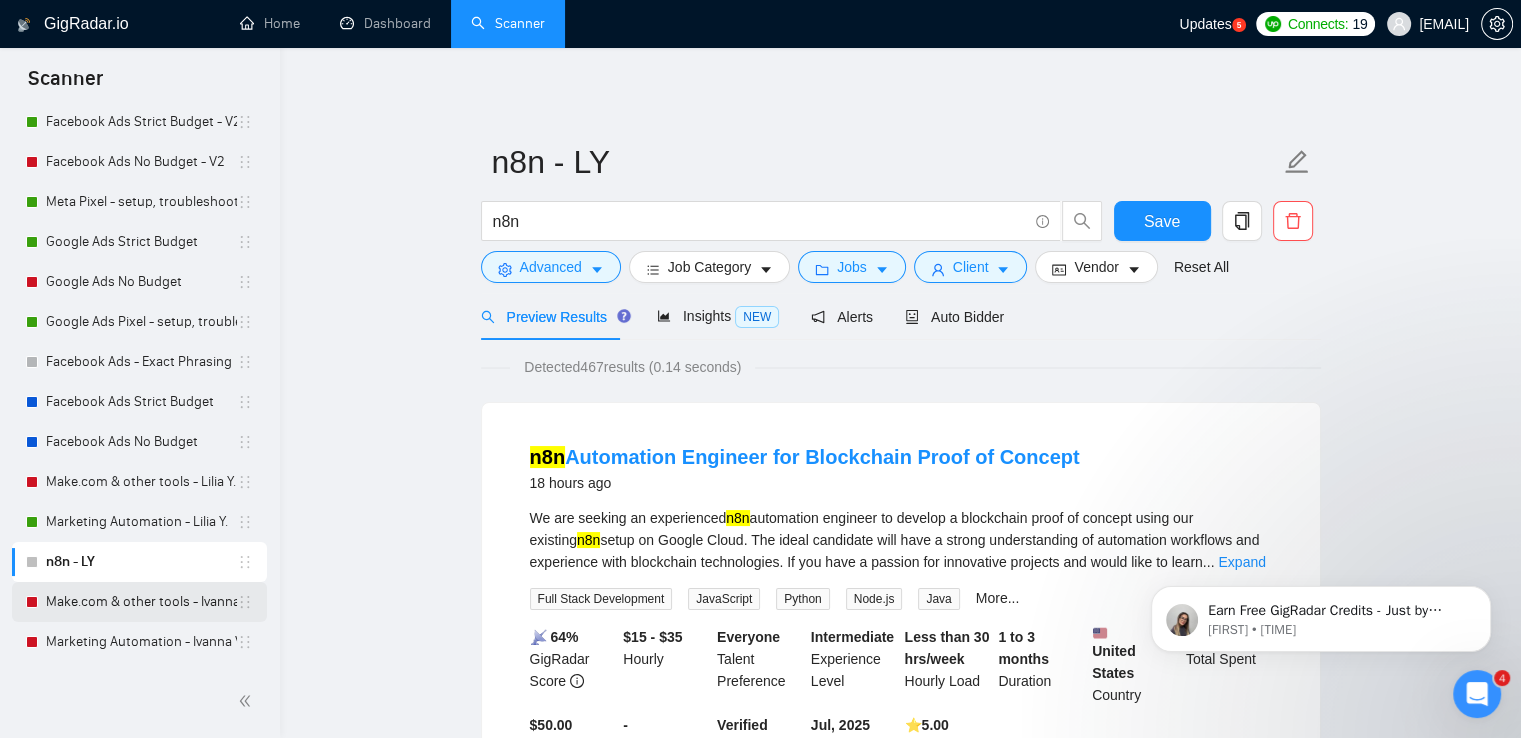 click on "Make.com & other tools - Ivanna V." at bounding box center (141, 602) 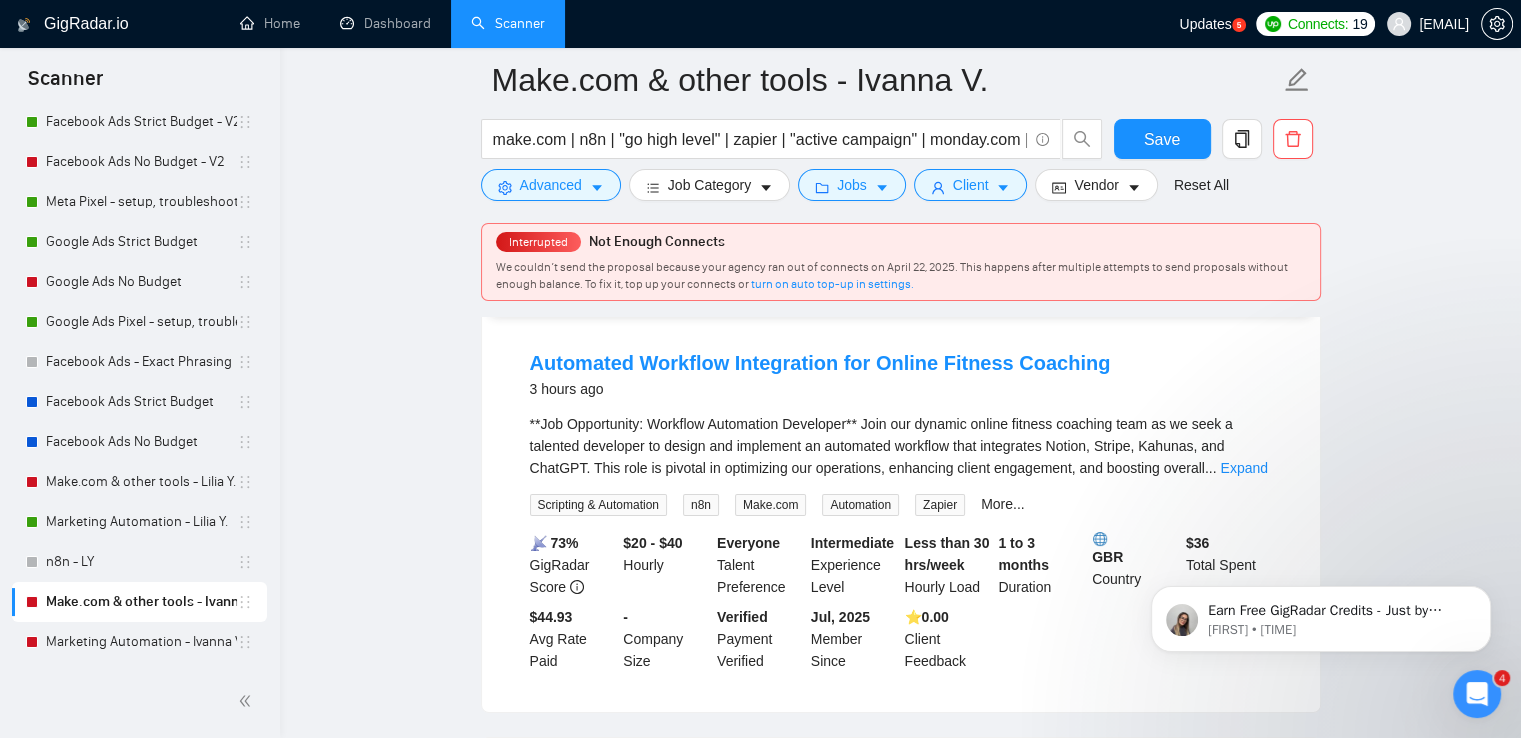 scroll, scrollTop: 500, scrollLeft: 0, axis: vertical 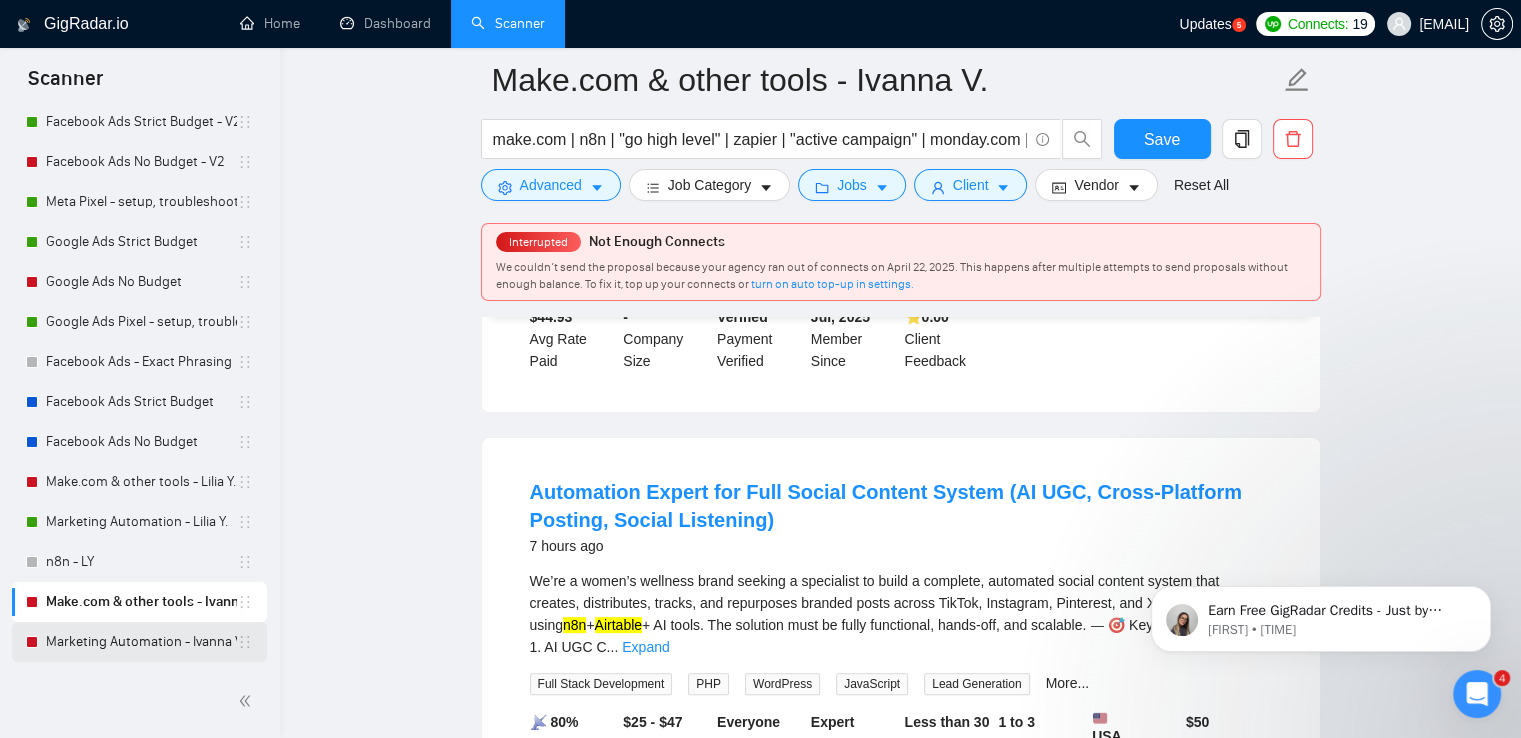 click on "Marketing Automation - Ivanna V." at bounding box center (141, 642) 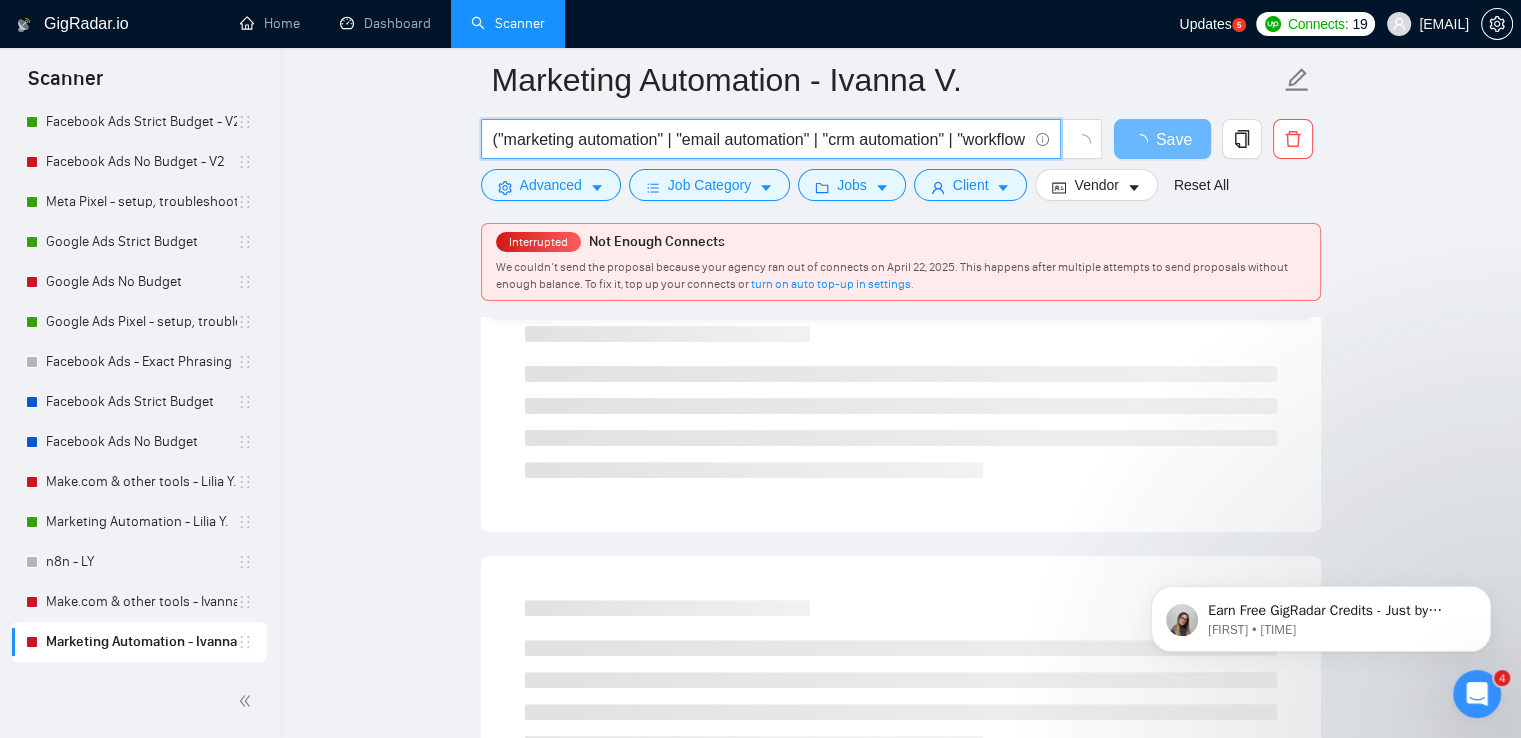 click on "("marketing automation" | "email automation" | "crm automation" | "workflow automation" | "email sequences" | "drip campaigns" | "automated marketing") (expert | consultant | specialist | strategist | setup | implementation)" at bounding box center [760, 139] 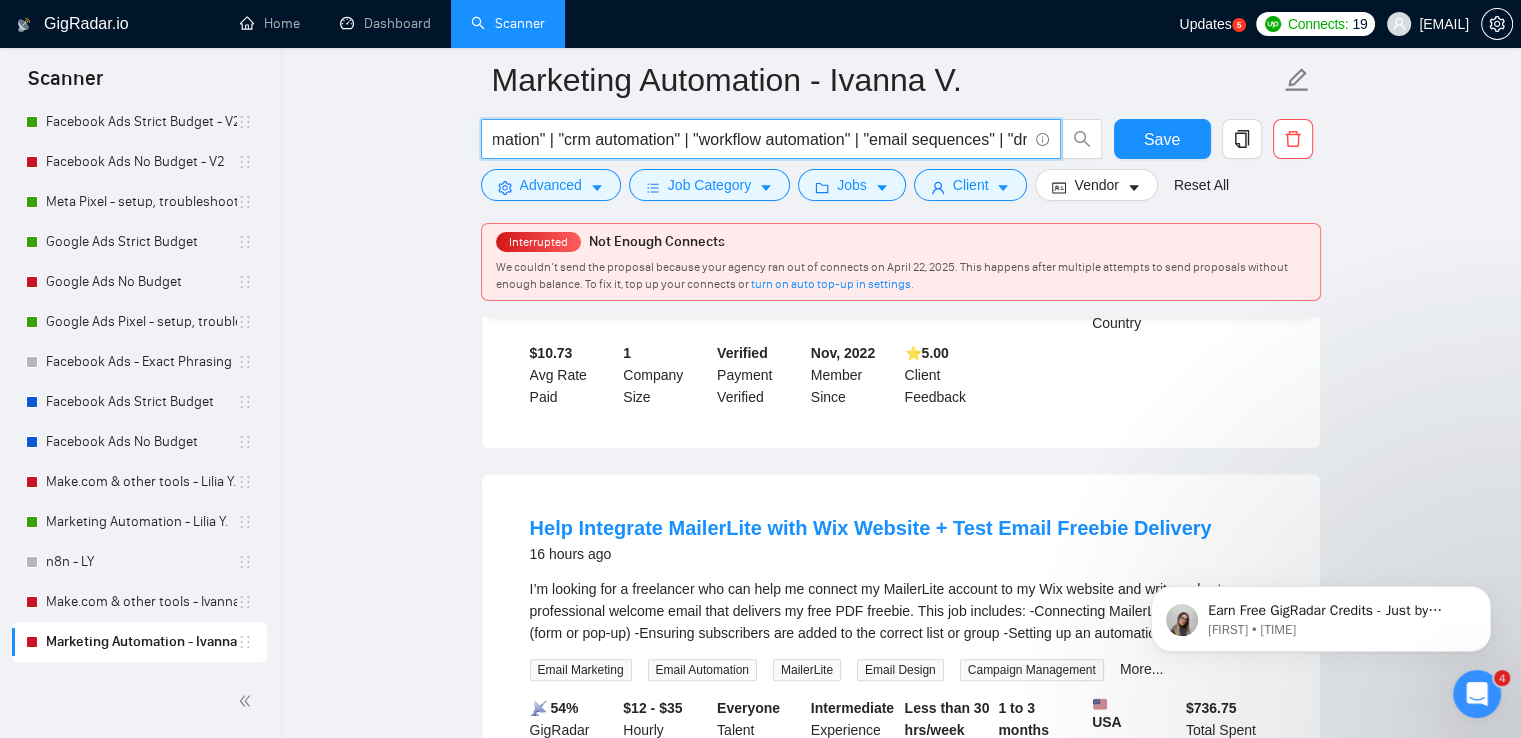 scroll, scrollTop: 0, scrollLeft: 273, axis: horizontal 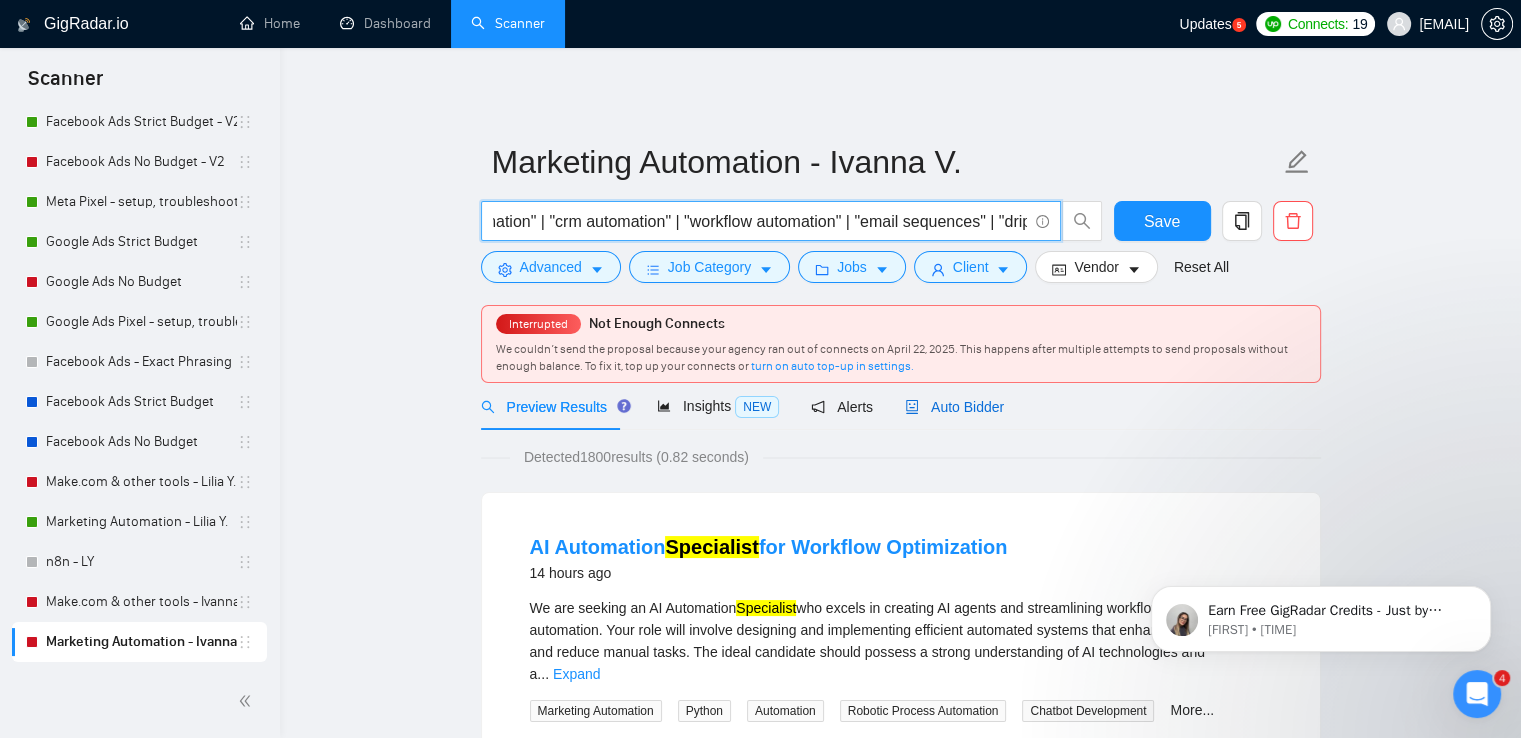 click on "Auto Bidder" at bounding box center (954, 407) 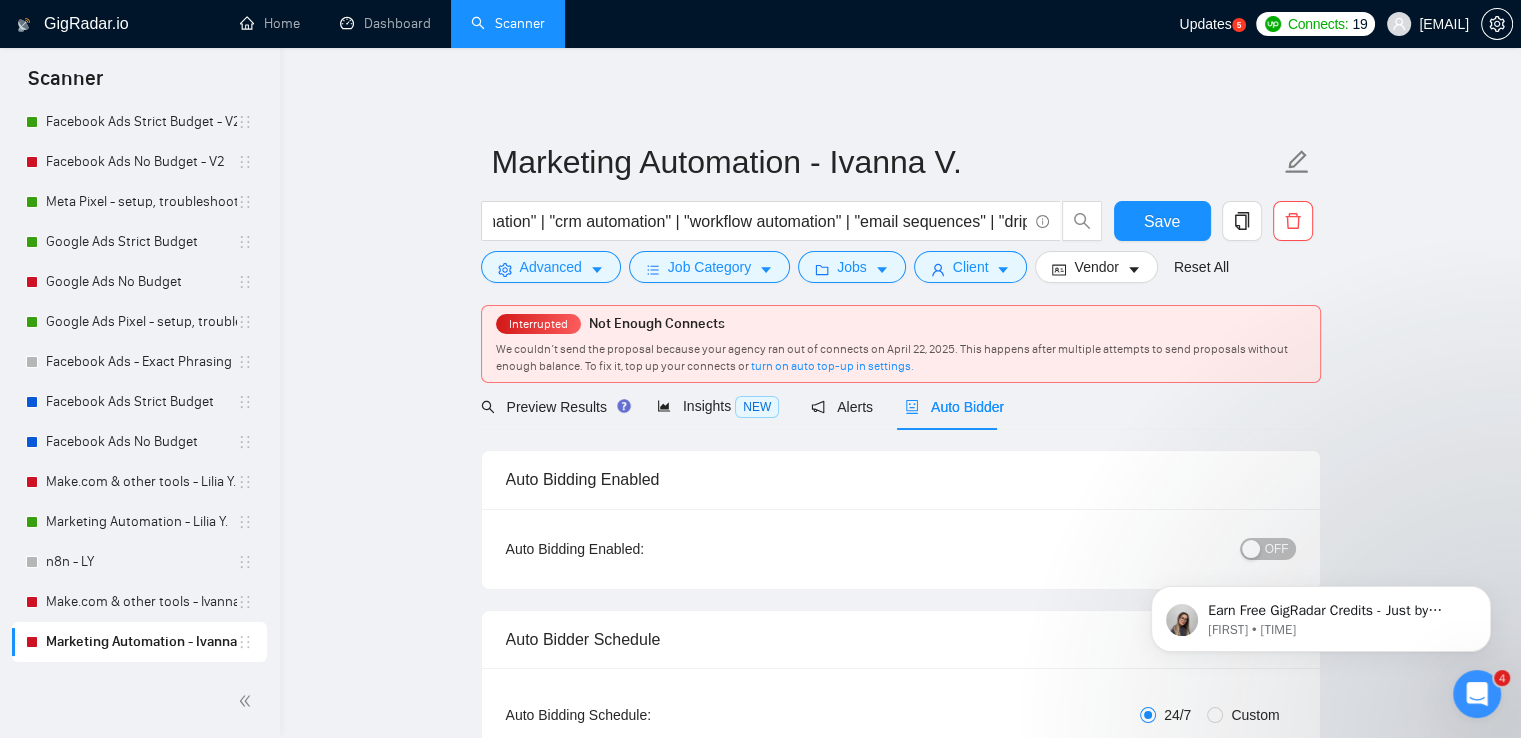 scroll, scrollTop: 0, scrollLeft: 0, axis: both 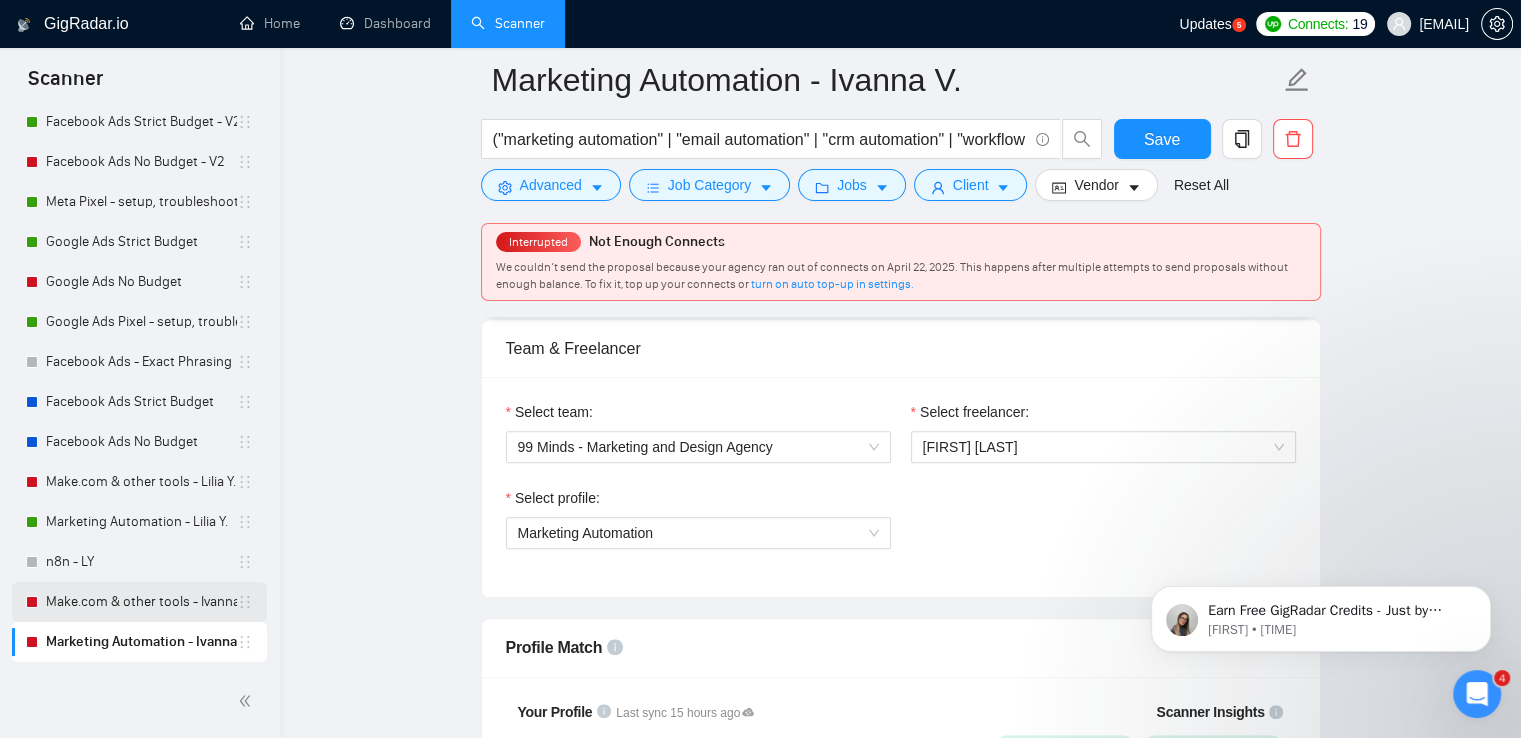 click on "Make.com & other tools - Ivanna V." at bounding box center [141, 602] 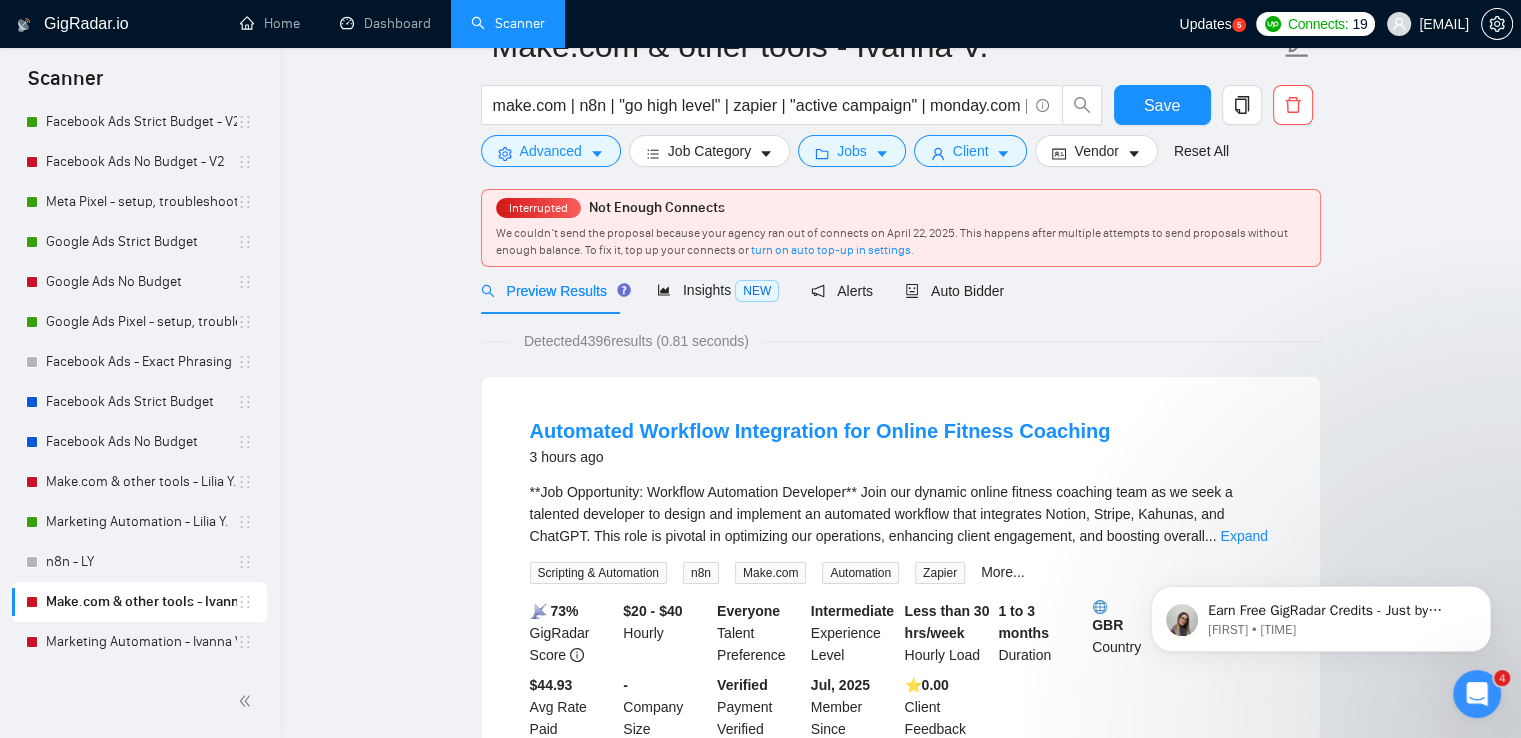 scroll, scrollTop: 0, scrollLeft: 0, axis: both 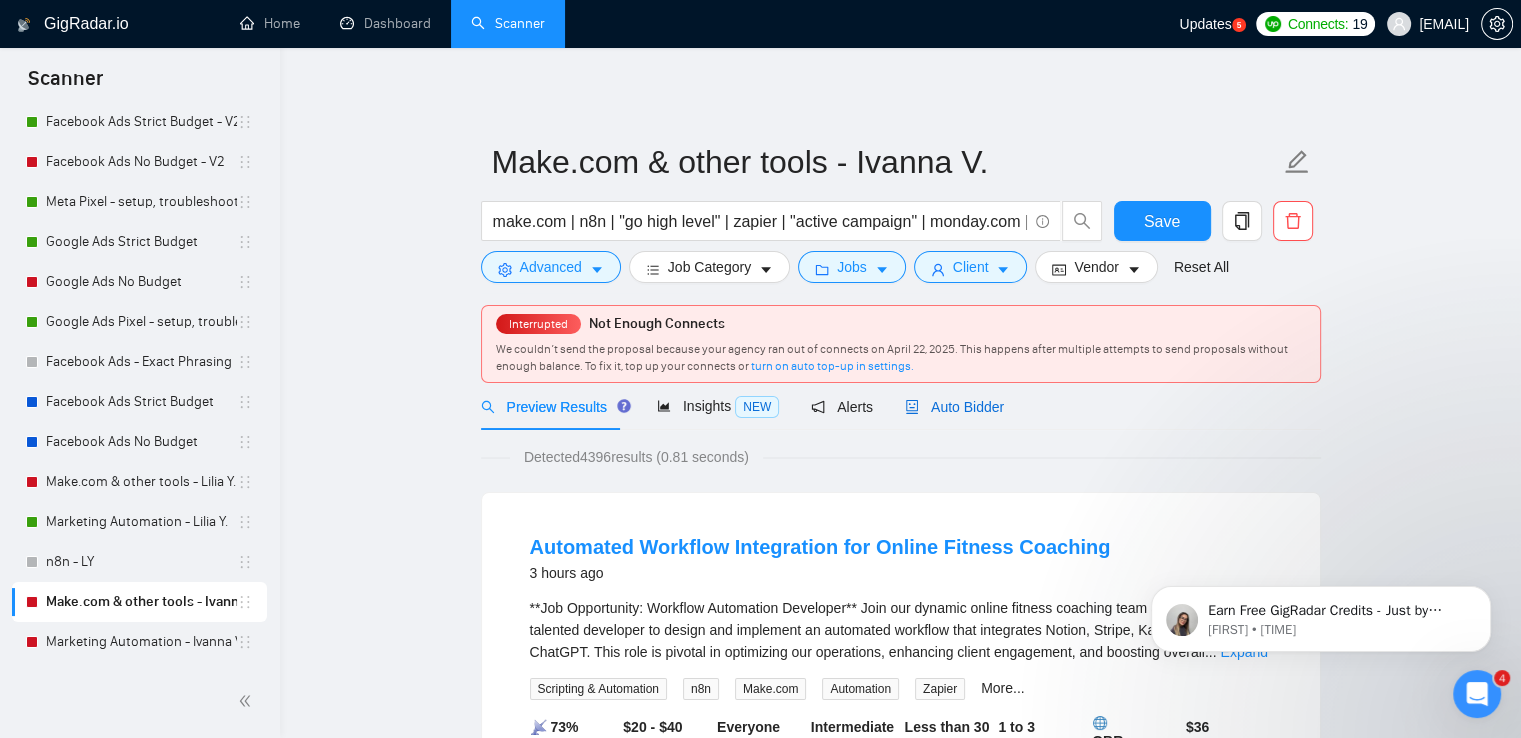click on "Auto Bidder" at bounding box center (954, 407) 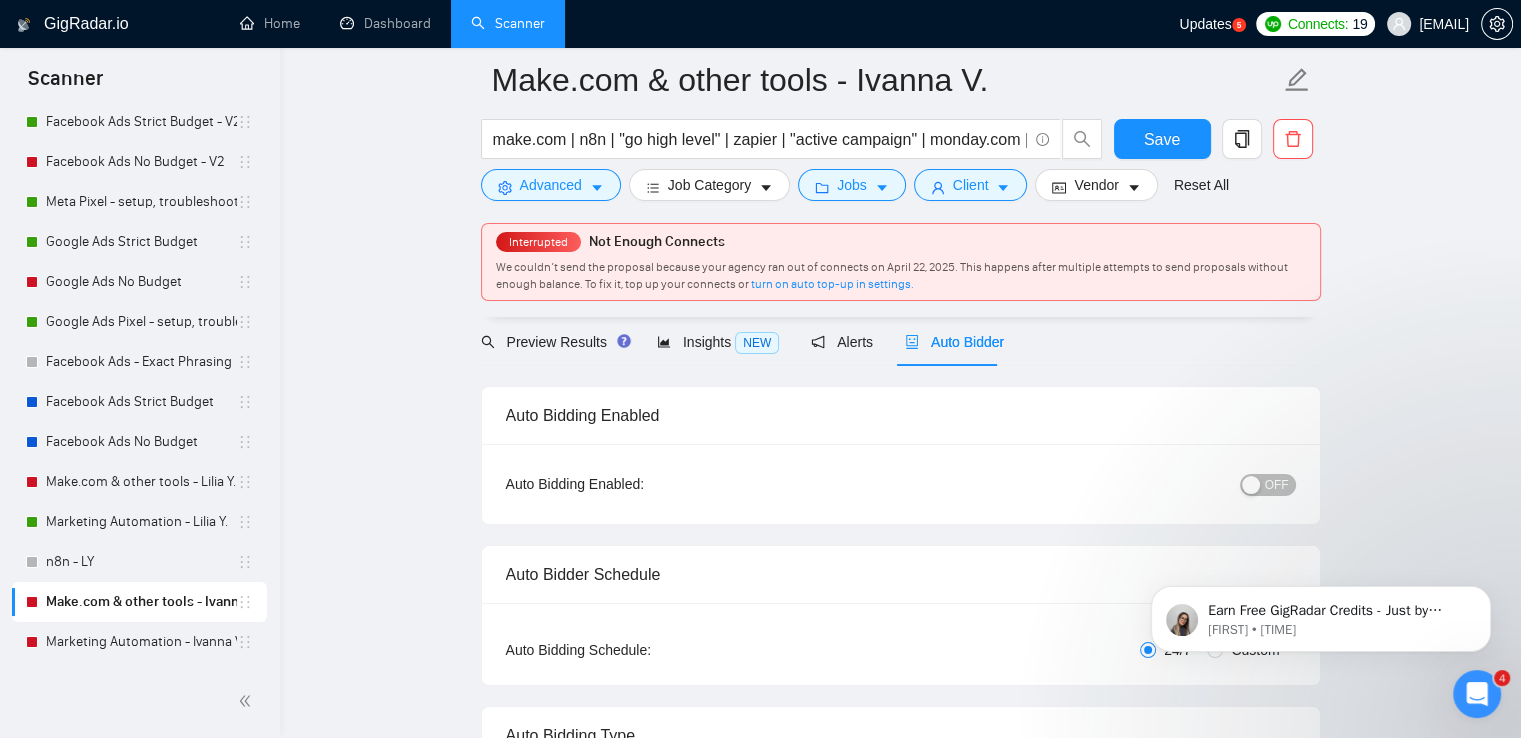 scroll, scrollTop: 200, scrollLeft: 0, axis: vertical 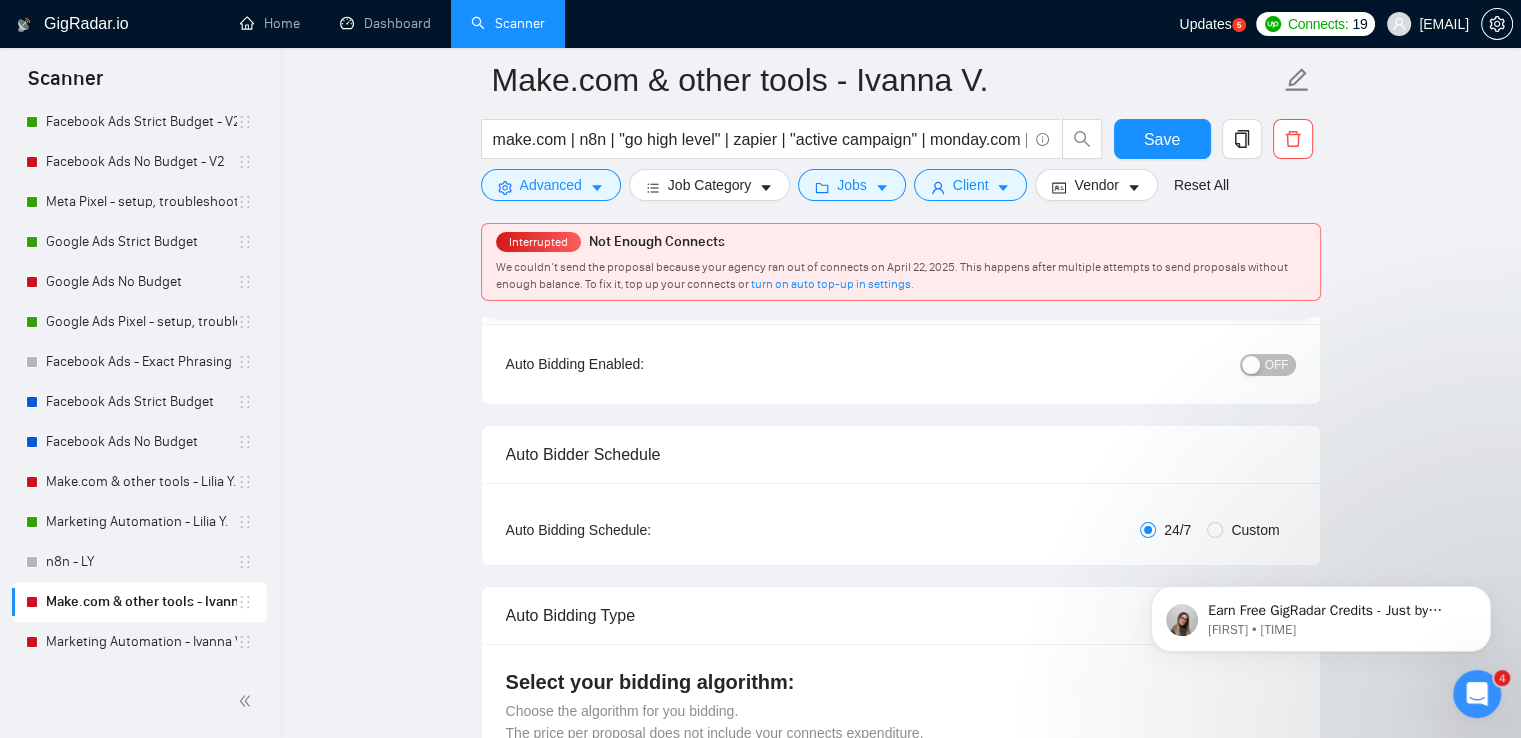 click on "OFF" at bounding box center [1277, 365] 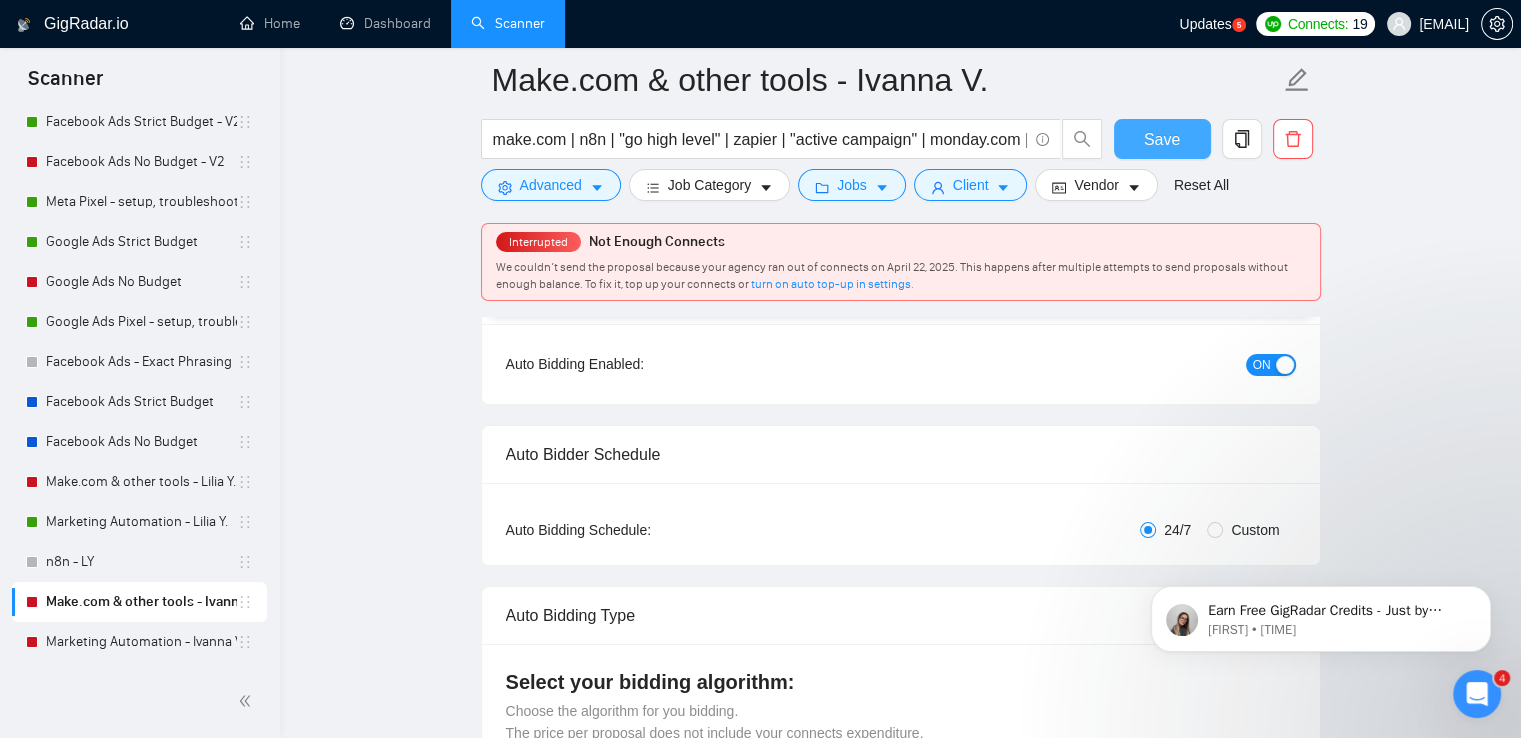 click on "Save" at bounding box center (1162, 139) 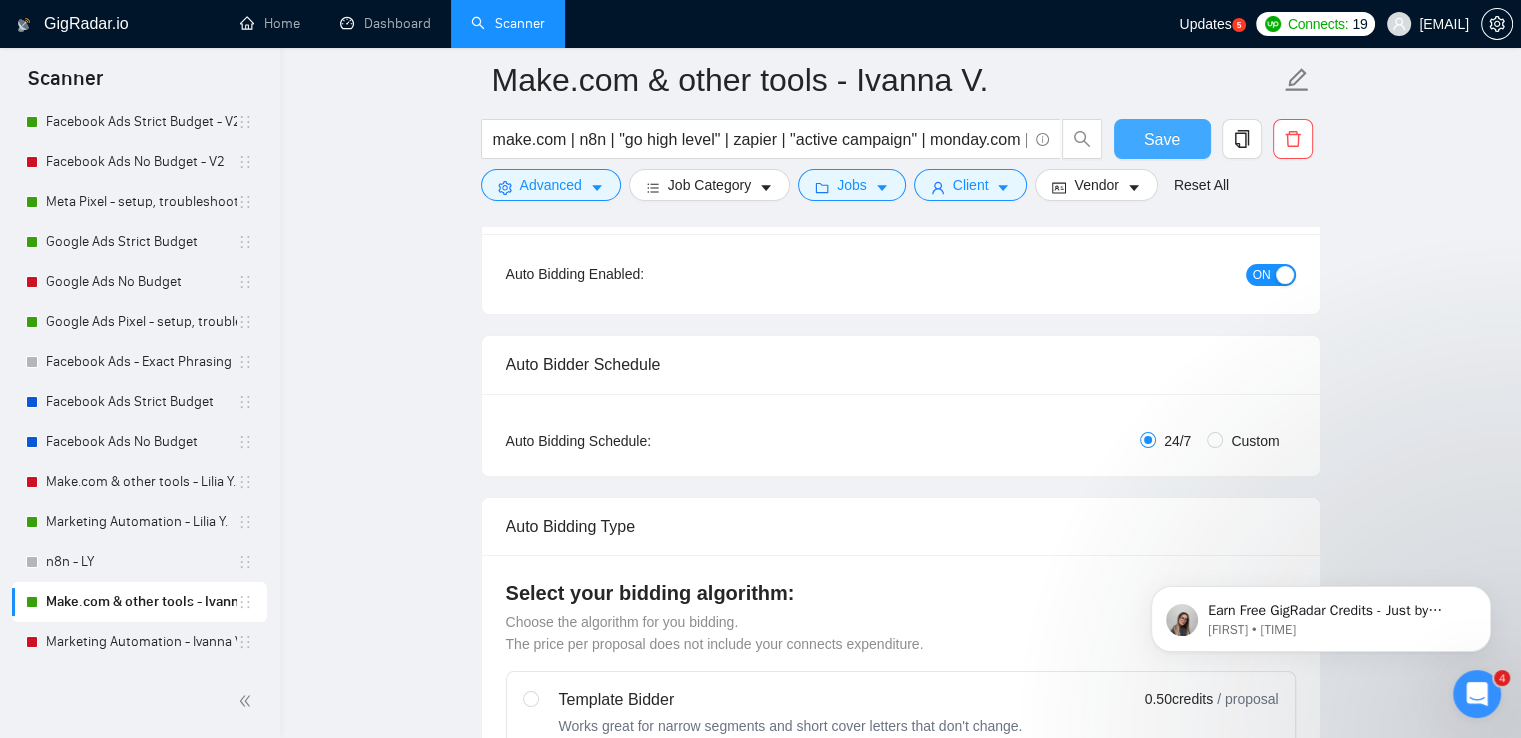 type 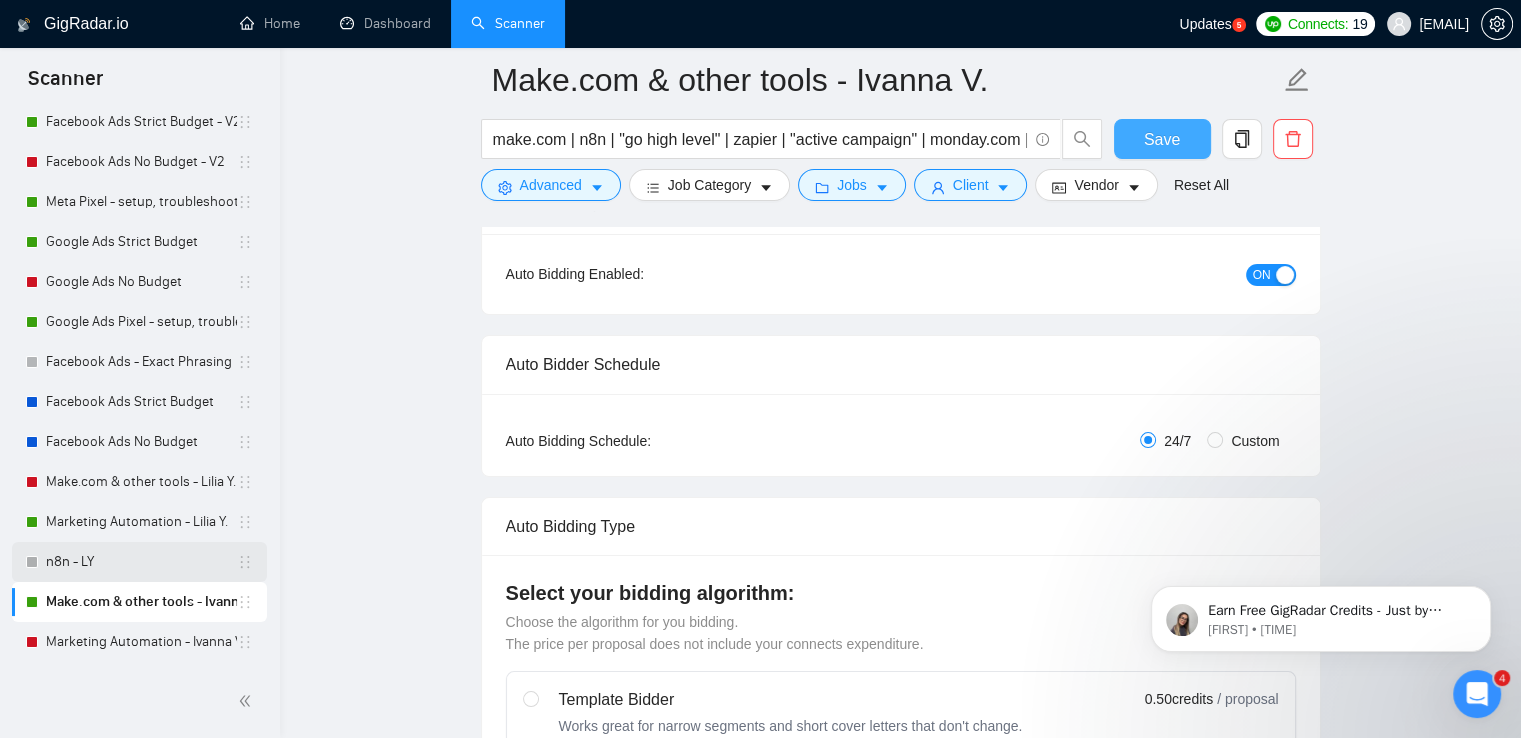 scroll, scrollTop: 0, scrollLeft: 0, axis: both 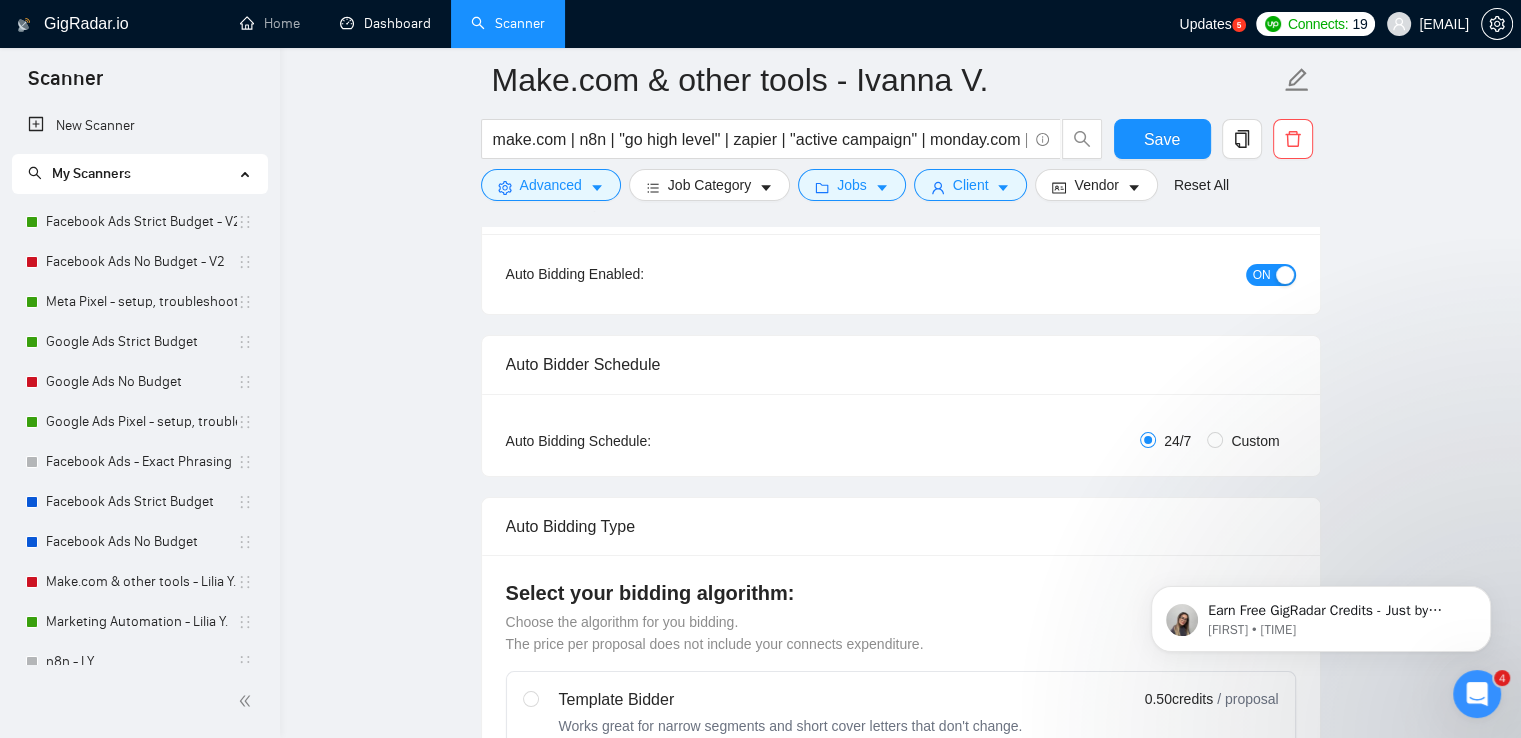 click on "Dashboard" at bounding box center [385, 23] 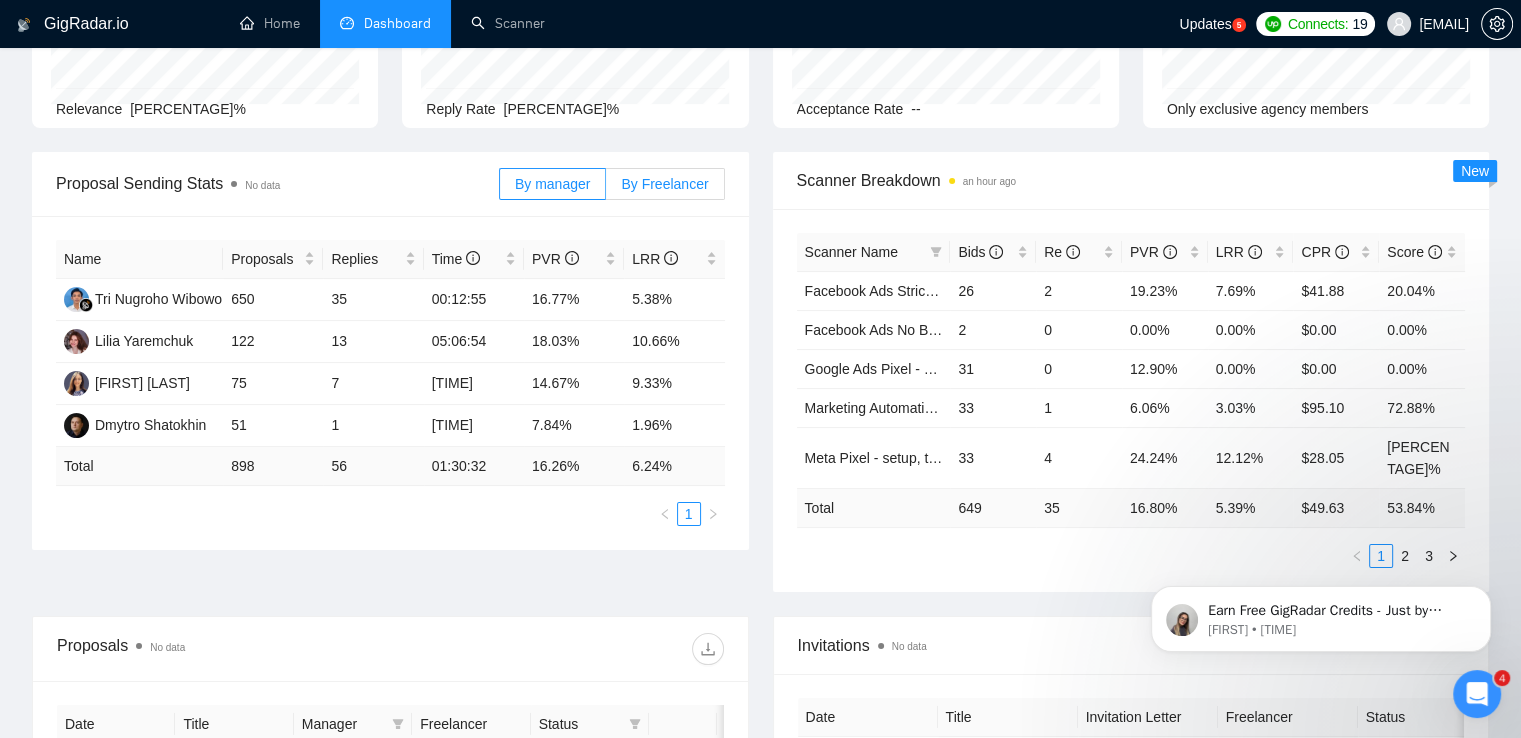 click on "By Freelancer" at bounding box center (665, 184) 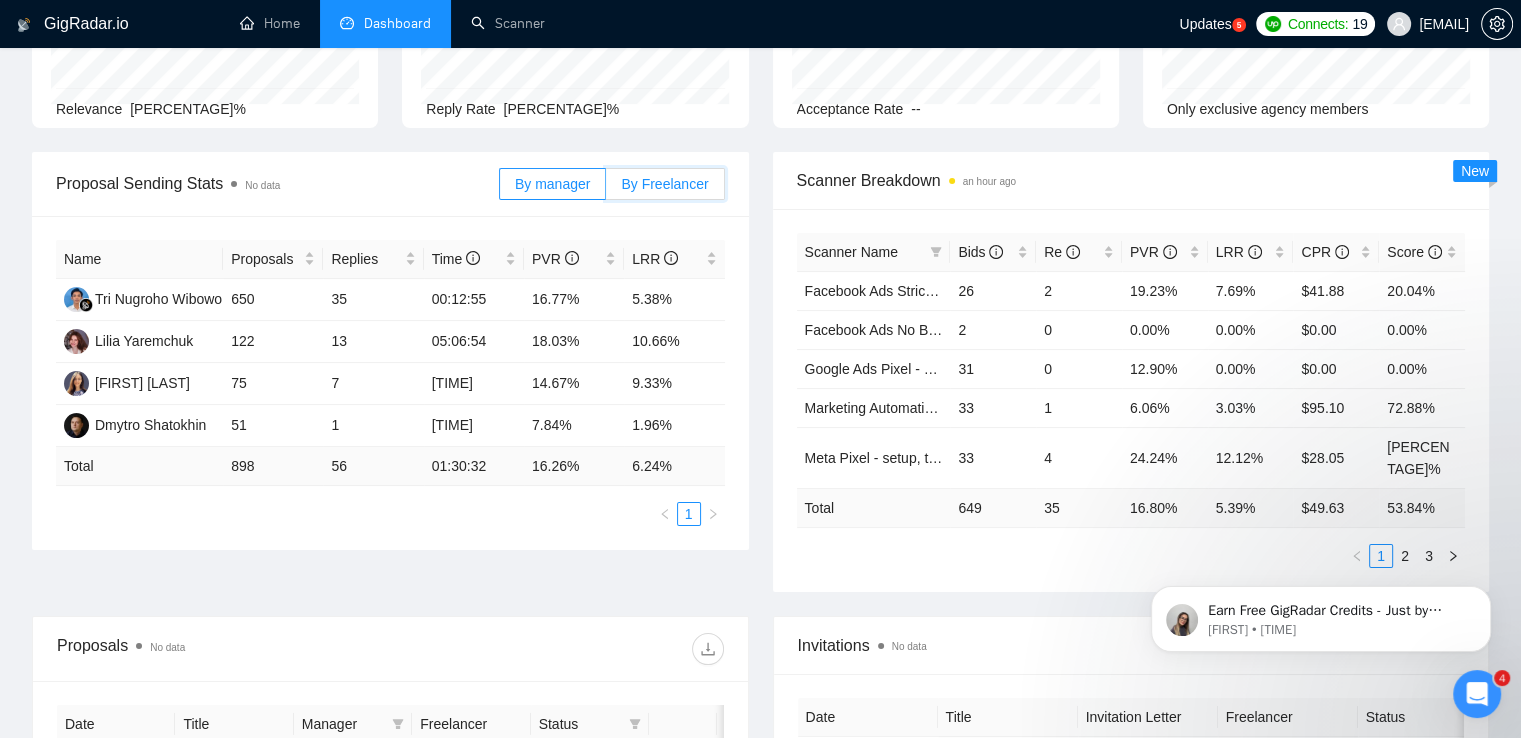 click on "By Freelancer" at bounding box center (606, 189) 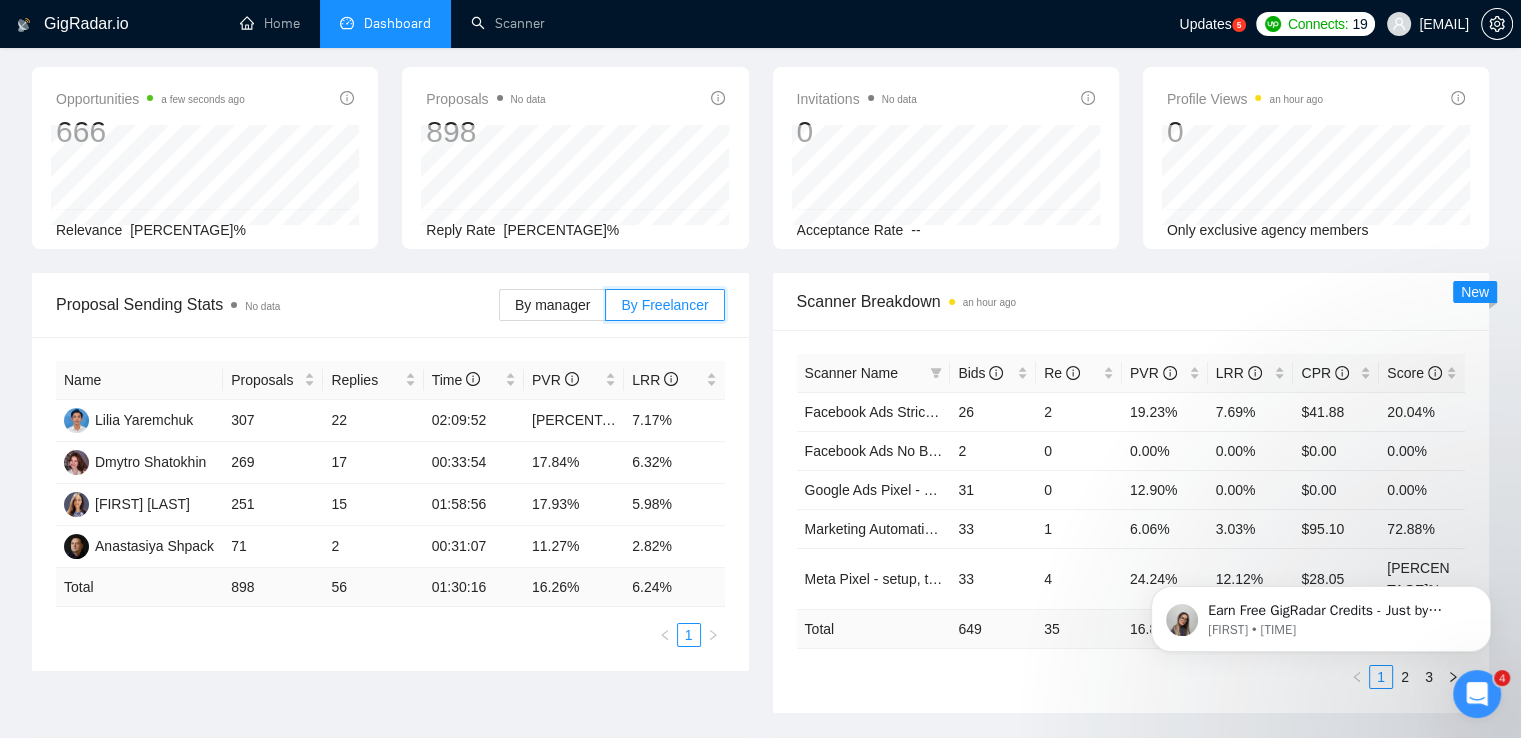 scroll, scrollTop: 0, scrollLeft: 0, axis: both 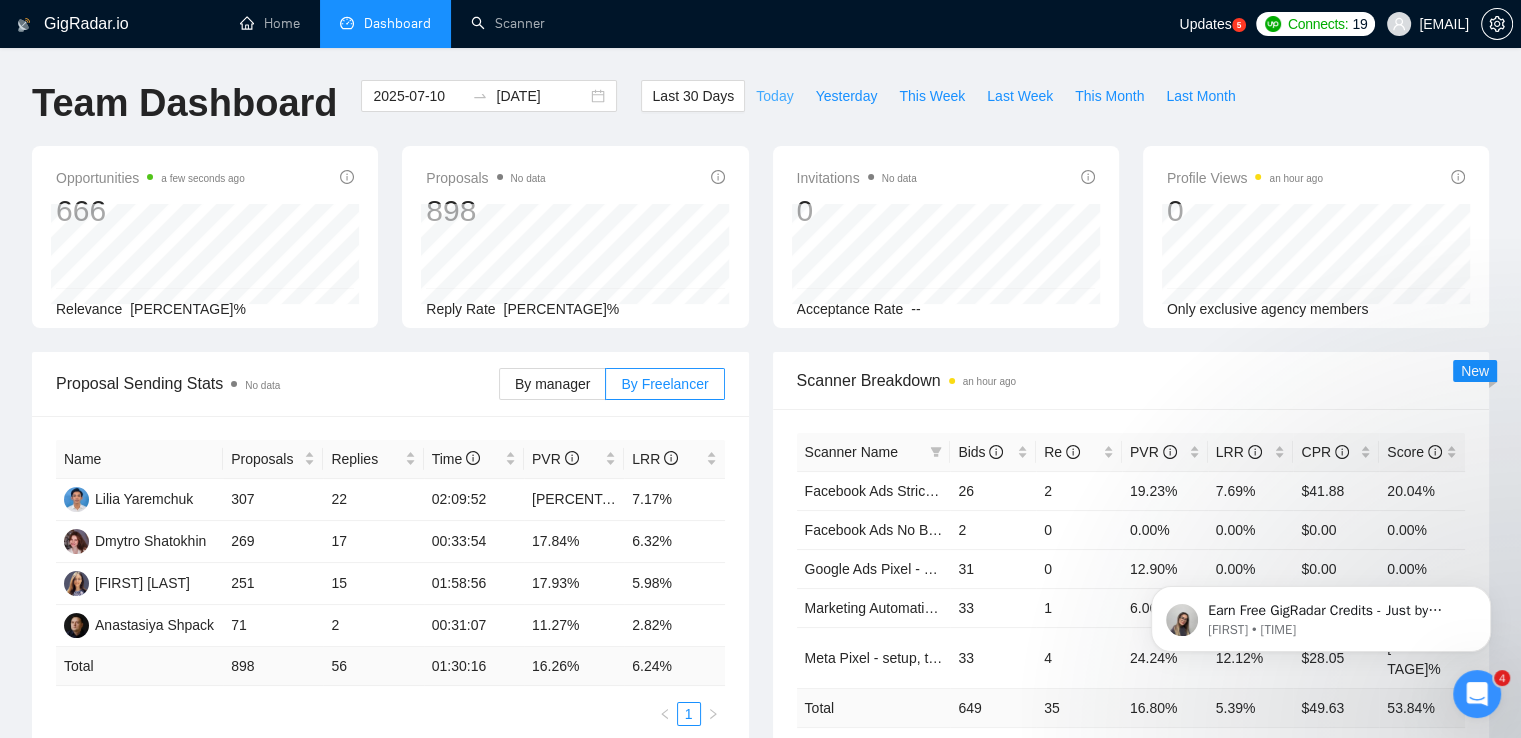 click on "Today" at bounding box center (774, 96) 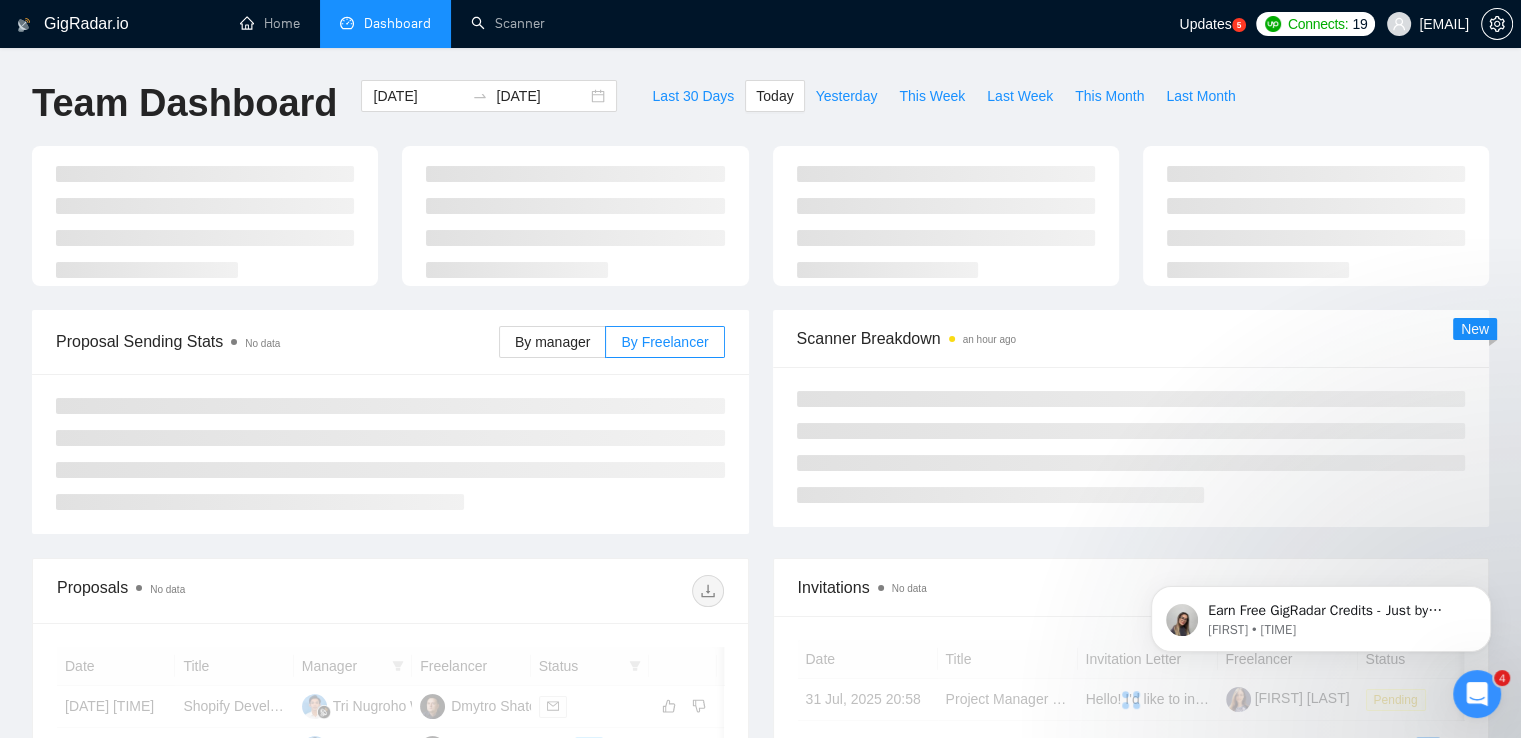type on "[DATE]" 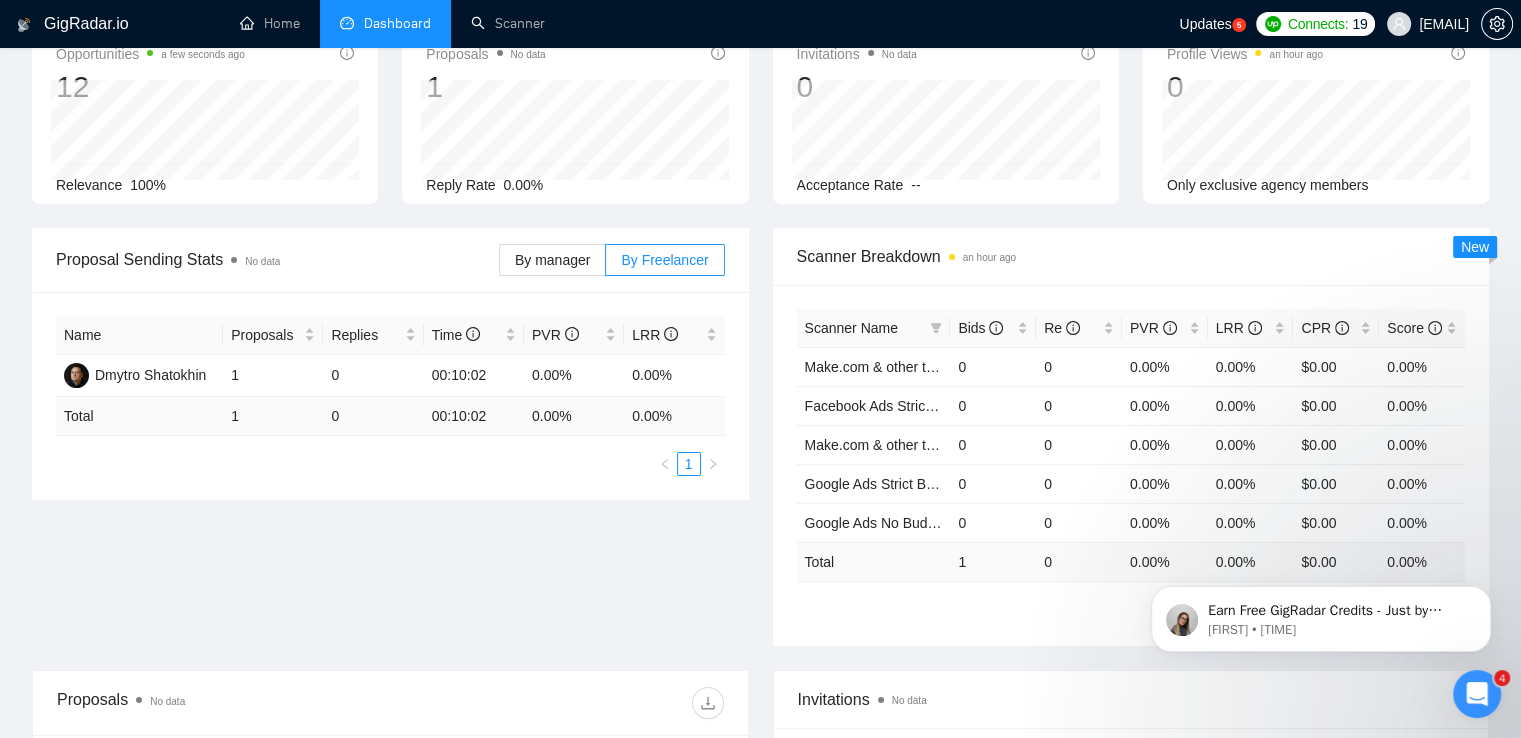 scroll, scrollTop: 200, scrollLeft: 0, axis: vertical 